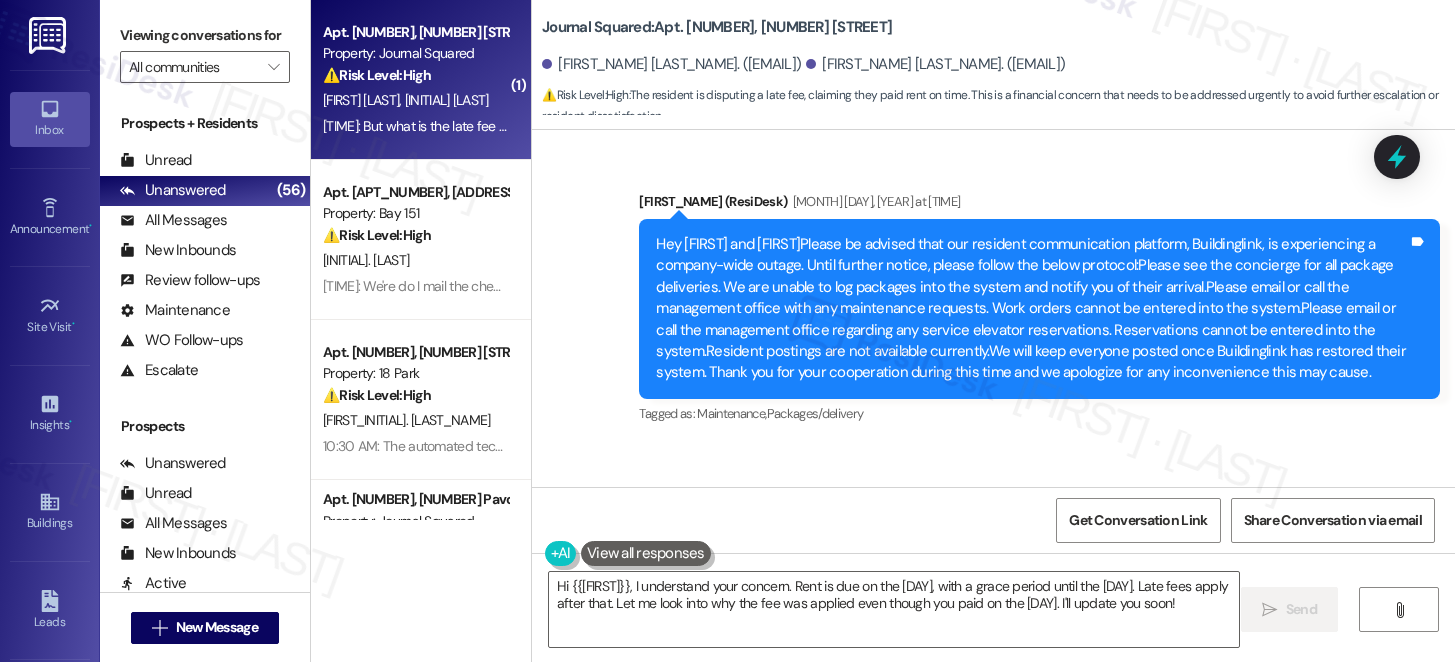 scroll, scrollTop: 0, scrollLeft: 0, axis: both 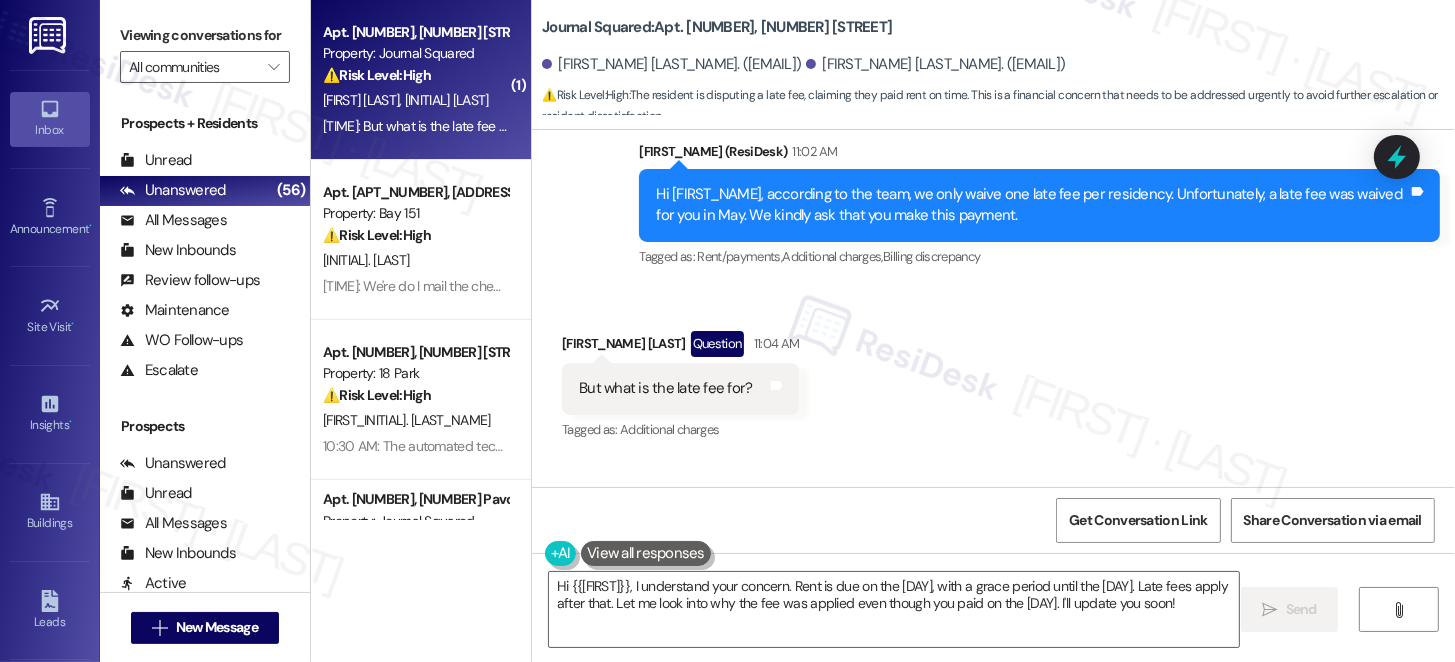 click on "I paid the rent on time. I believe the rent due date is on or before 5th of every month. Tags and notes" at bounding box center [855, 529] 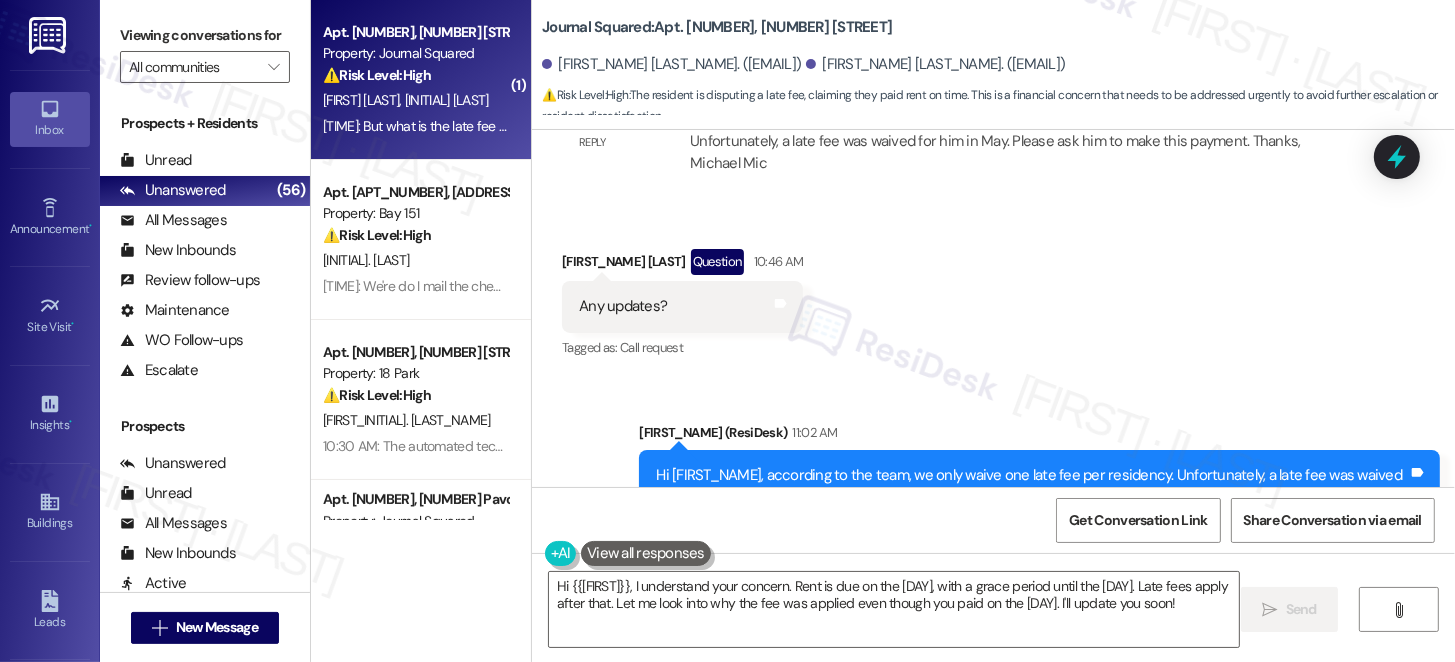 scroll, scrollTop: 22683, scrollLeft: 0, axis: vertical 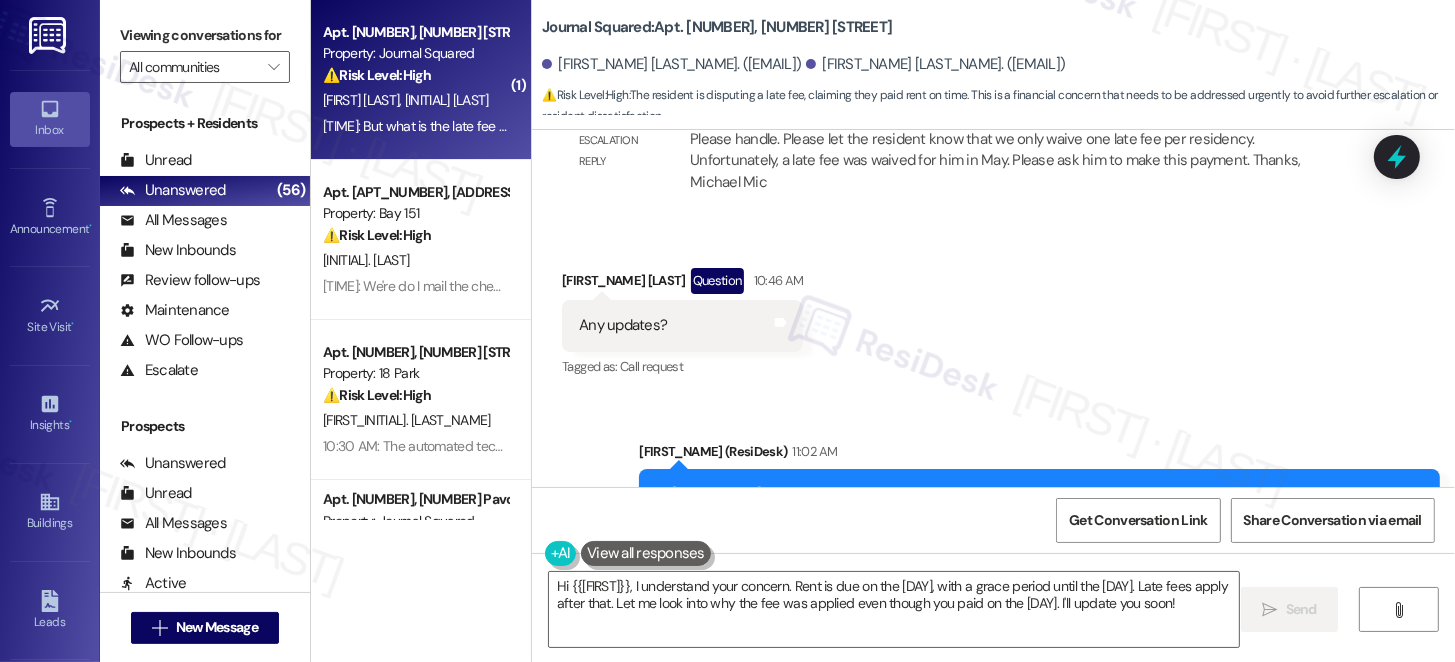 click on "Hi [FIRST_NAME], according to the team, we only waive one late fee per residency.  Unfortunately, a late fee was waived for you in May.  We kindly ask that you make this payment." at bounding box center (1032, 505) 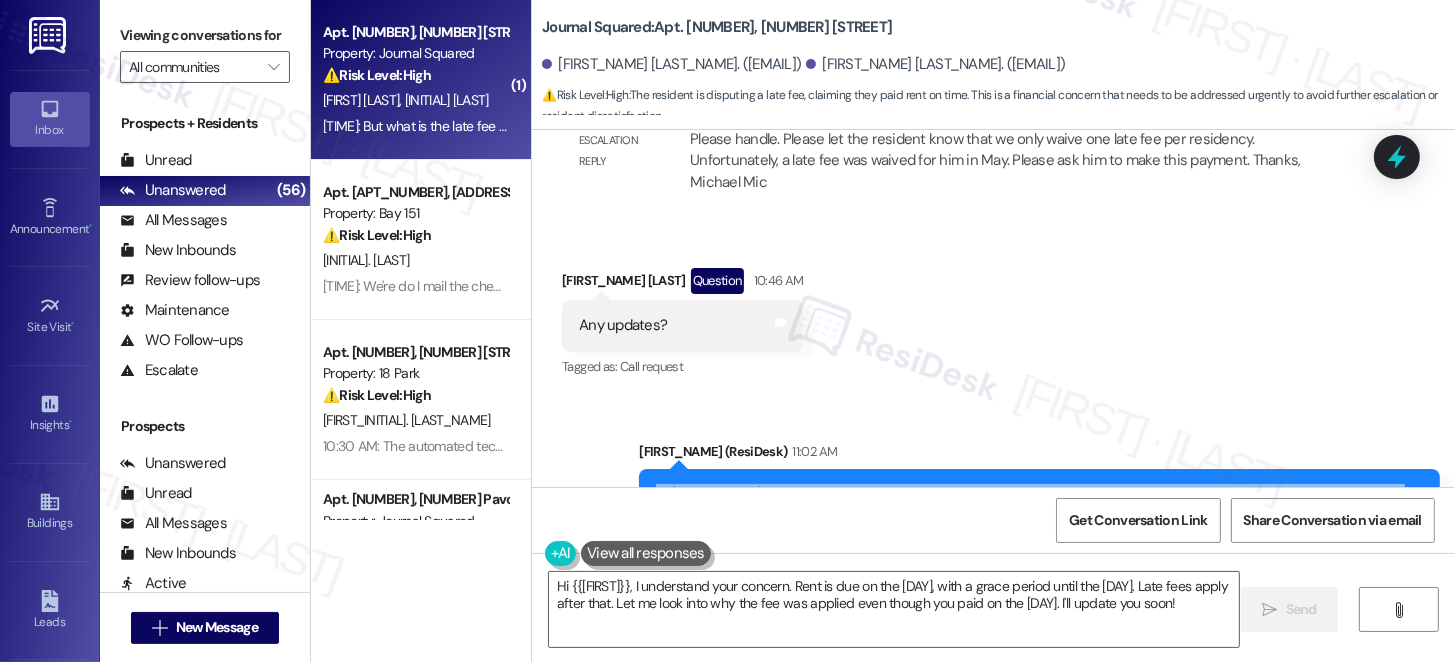 click on "Hi [FIRST_NAME], according to the team, we only waive one late fee per residency.  Unfortunately, a late fee was waived for you in May.  We kindly ask that you make this payment." at bounding box center [1032, 505] 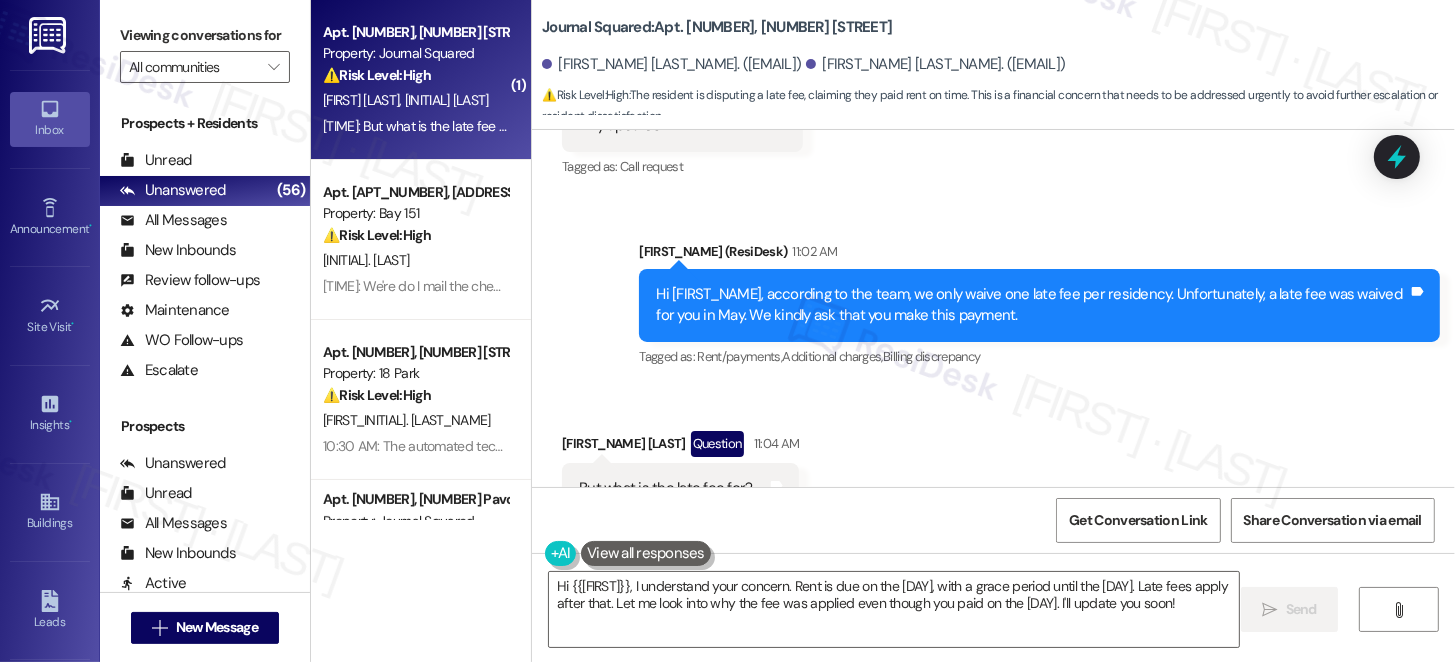 click on "But what is the late fee for?" at bounding box center (665, 488) 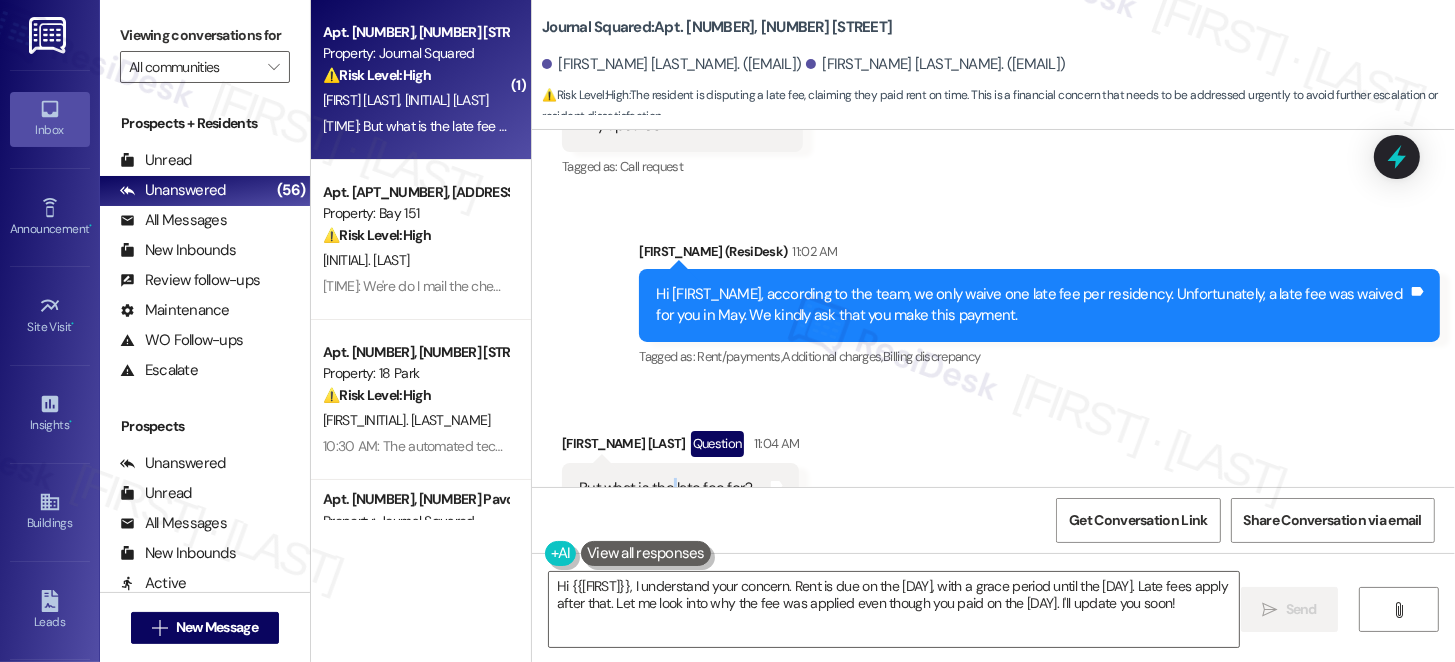 click on "But what is the late fee for?" at bounding box center (665, 488) 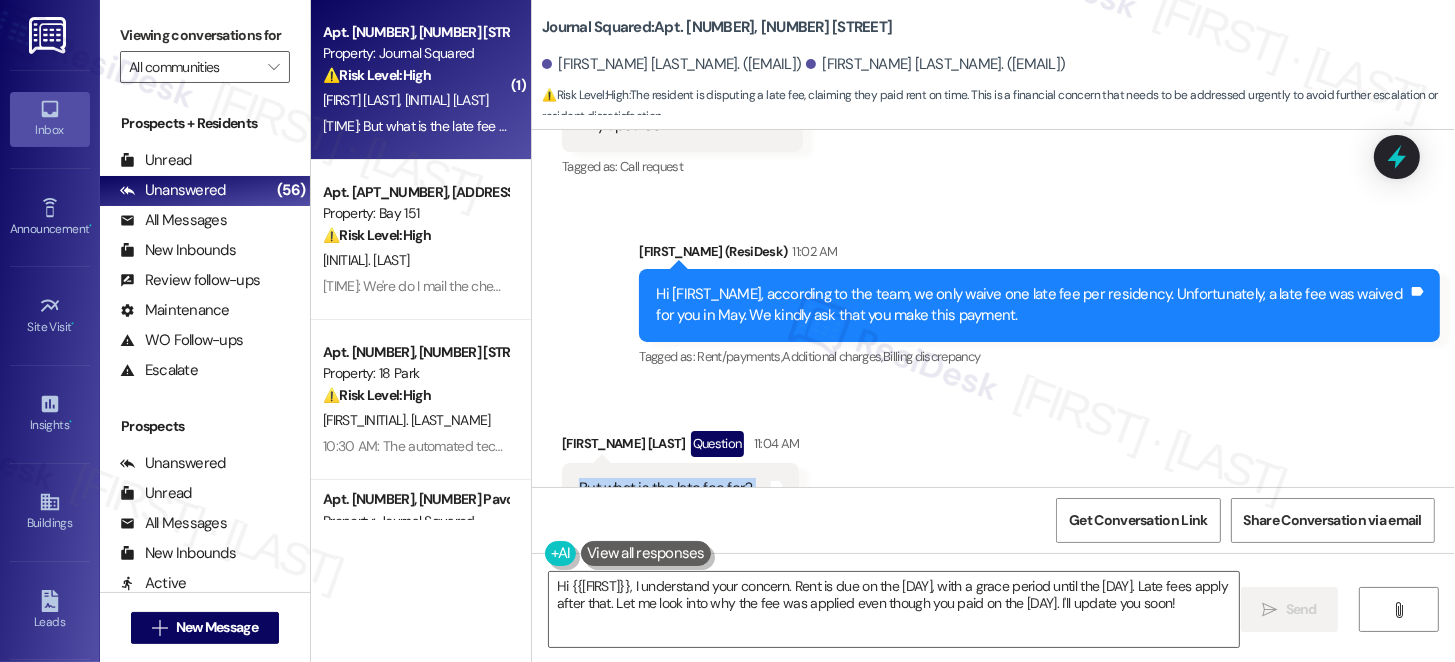 click on "But what is the late fee for?" at bounding box center [665, 488] 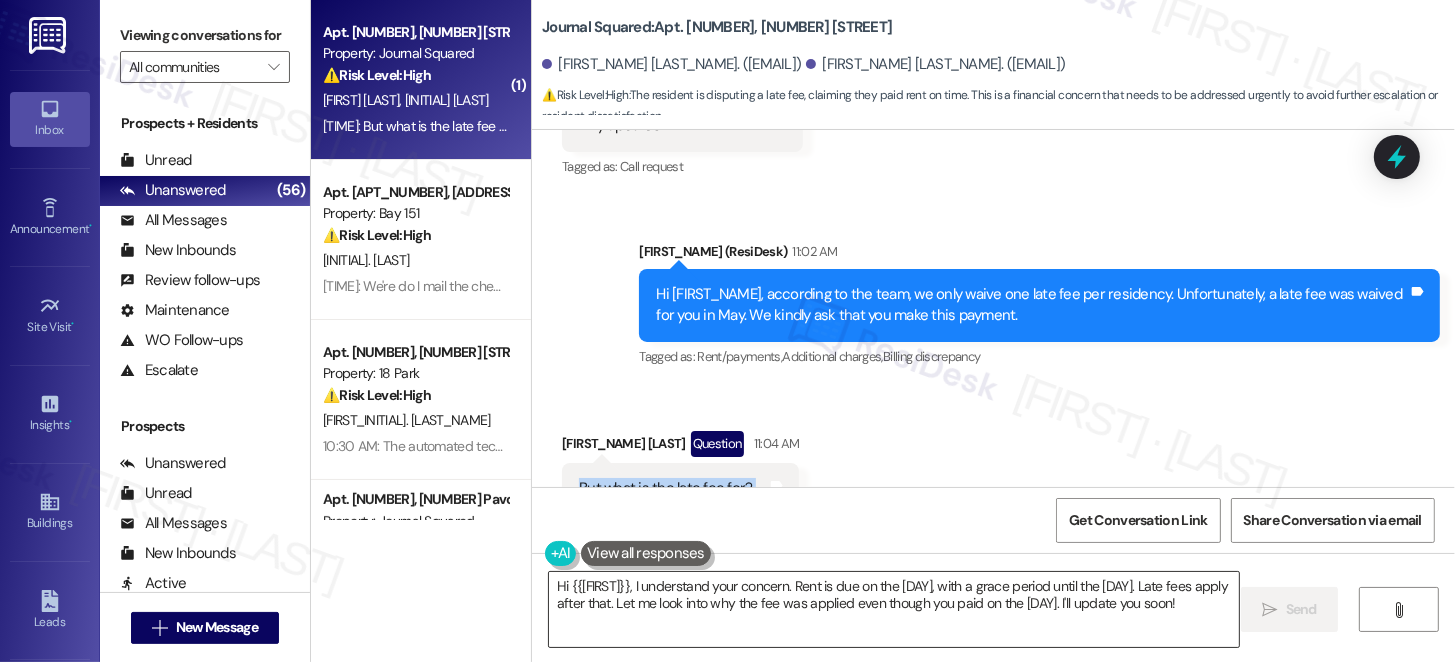 click on "Hi {{[FIRST]}}, I understand your concern. Rent is due on the [DAY], with a grace period until the [DAY]. Late fees apply after that. Let me look into why the fee was applied even though you paid on the [DAY]. I'll update you soon!" at bounding box center (894, 609) 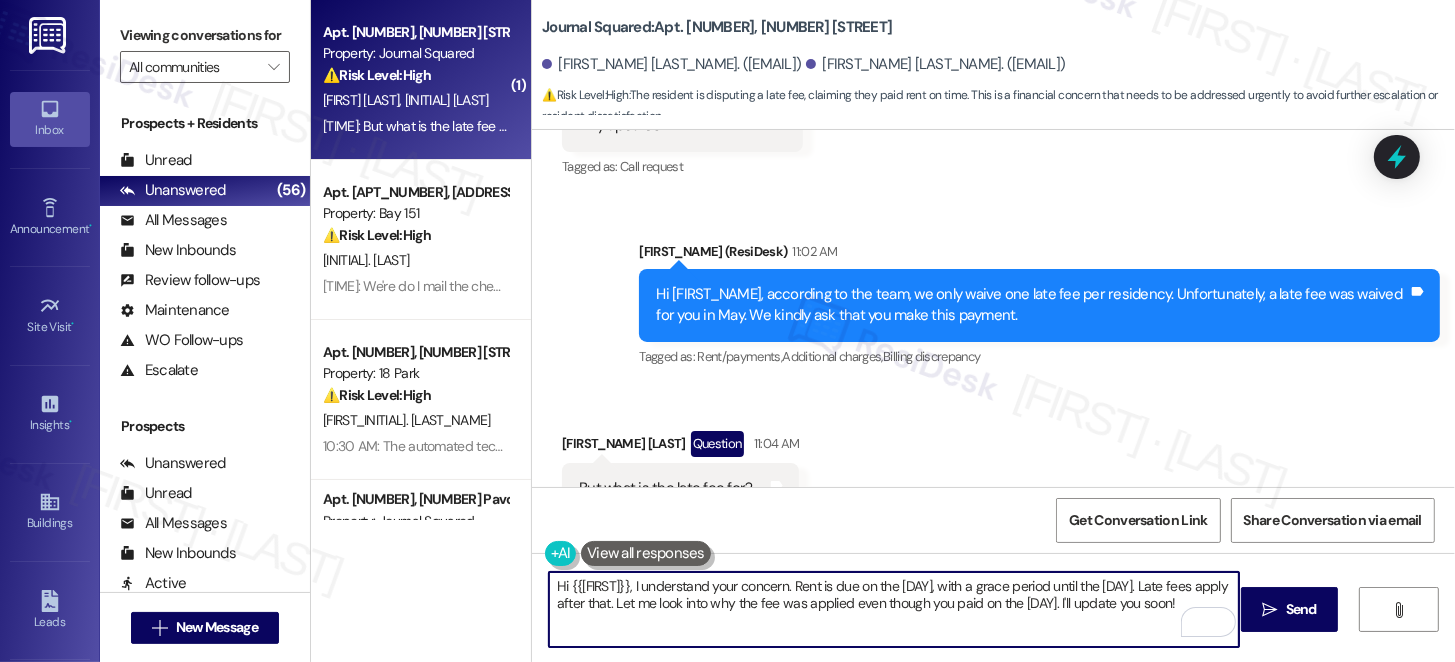 drag, startPoint x: 808, startPoint y: 587, endPoint x: 482, endPoint y: 584, distance: 326.0138 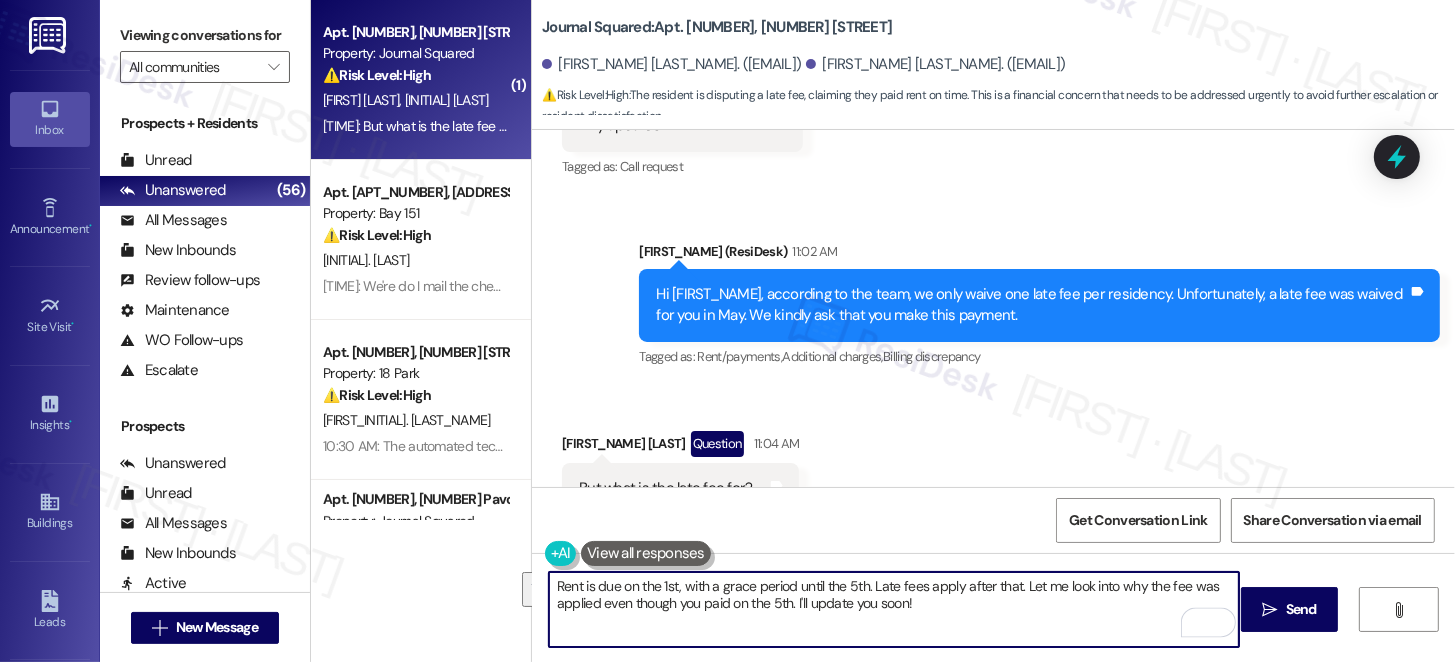 drag, startPoint x: 863, startPoint y: 586, endPoint x: 975, endPoint y: 603, distance: 113.28283 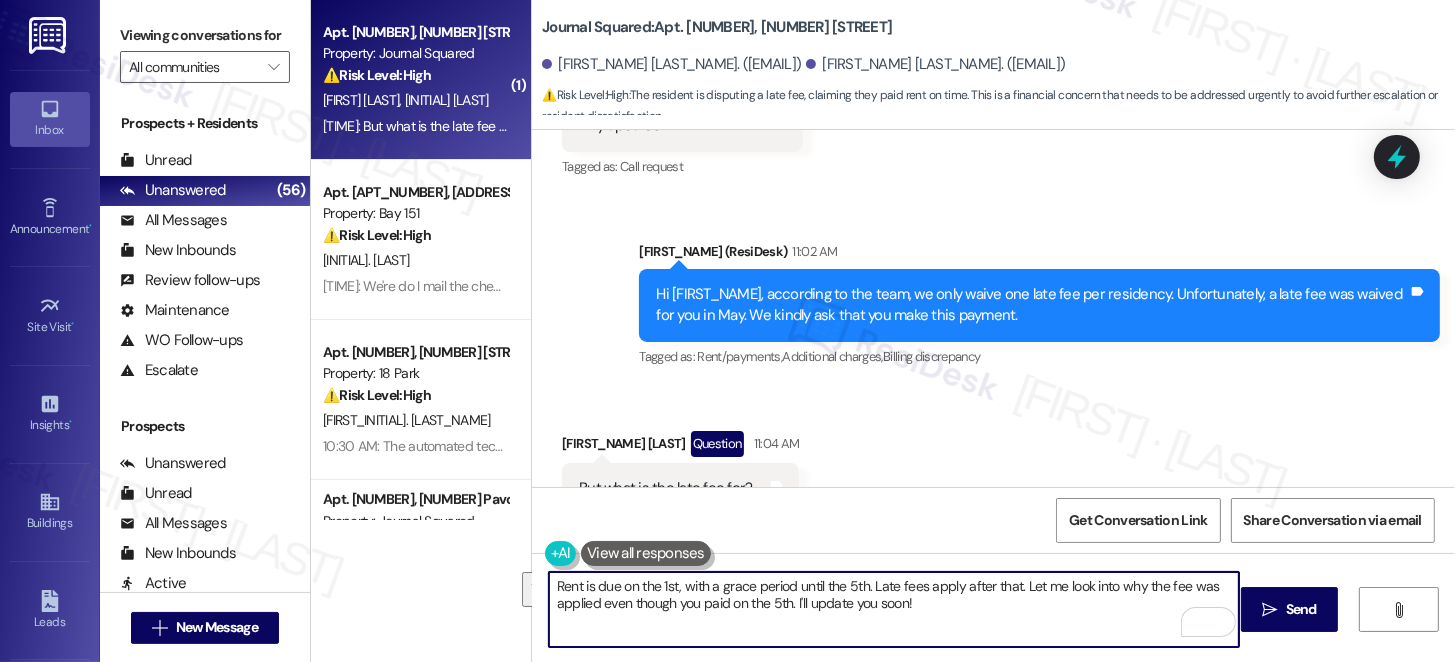 click on "Rent is due on the 1st, with a grace period until the 5th. Late fees apply after that. Let me look into why the fee was applied even though you paid on the 5th. I'll update you soon!" at bounding box center (894, 609) 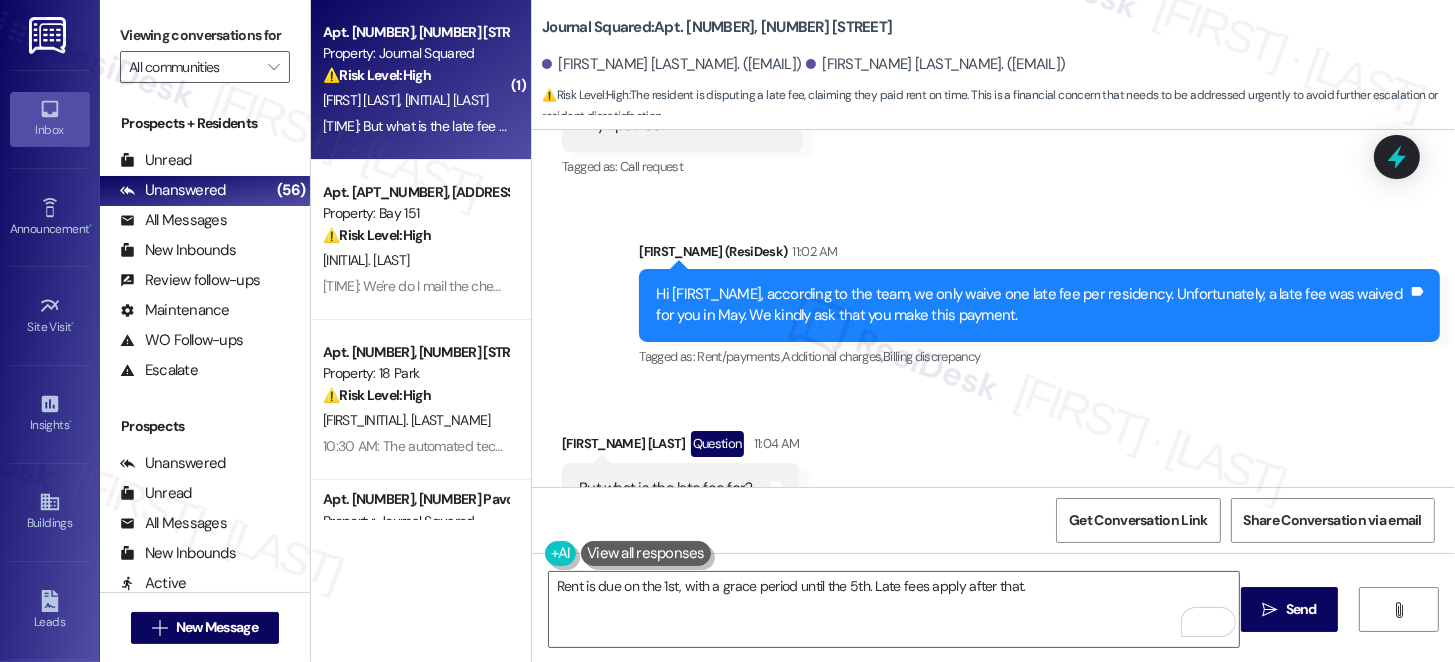 click on "Viewing conversations for All communities " at bounding box center [205, 51] 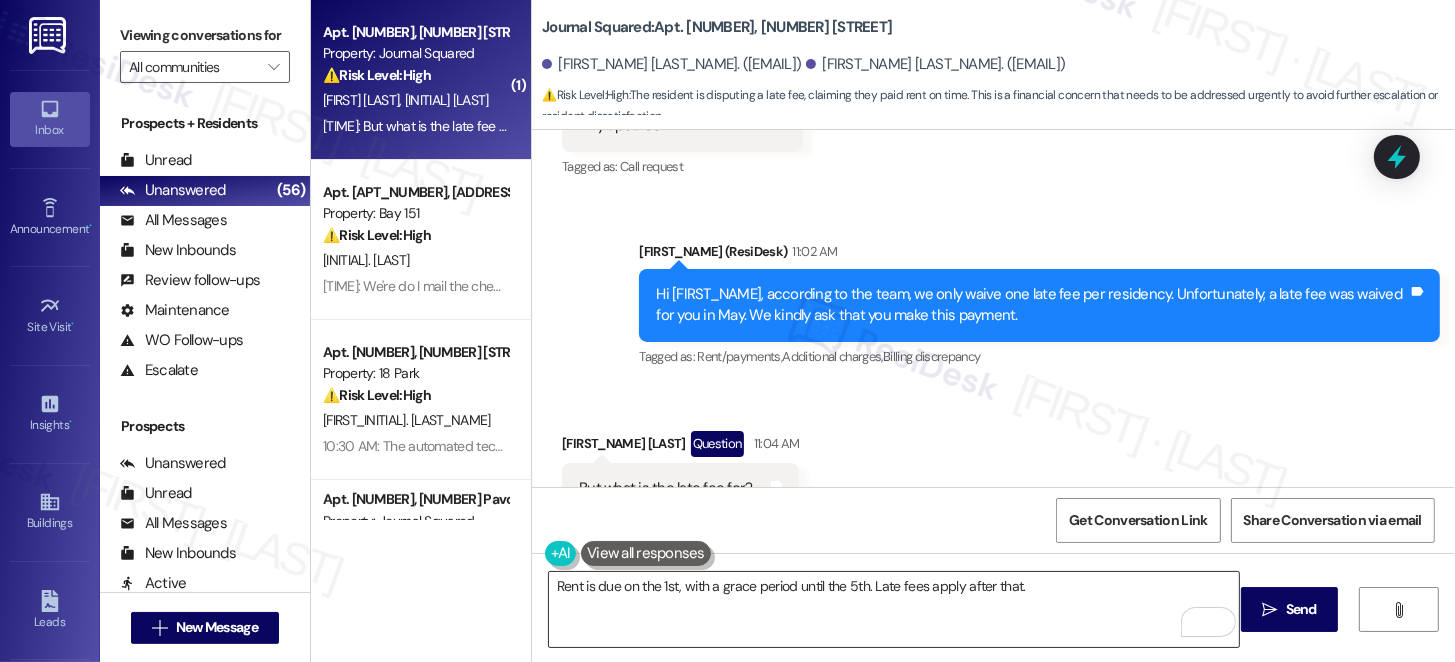 click on "Rent is due on the 1st, with a grace period until the 5th. Late fees apply after that." at bounding box center (894, 609) 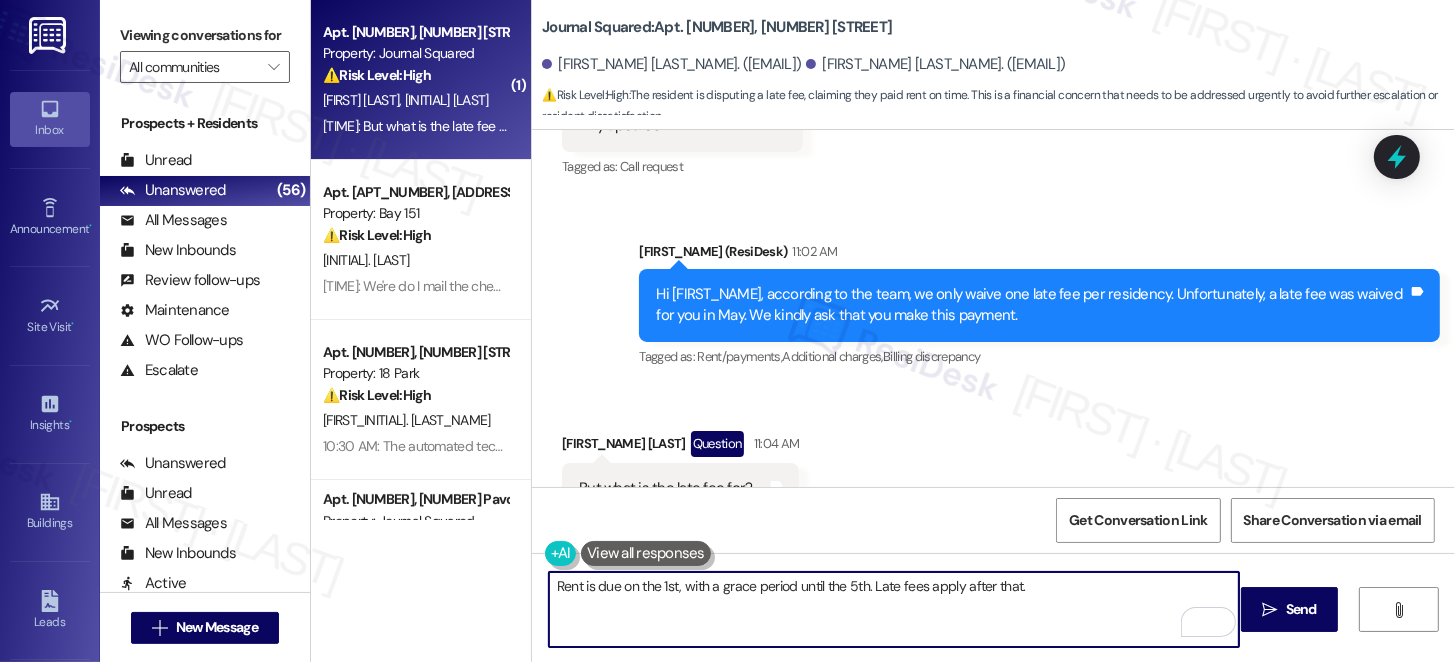 paste on "Just a friendly reminder that payments should be made closer to the 1st of the month to allow enough time for the payment to process and post to the account. The system is set to charge a late fee if payments are posted after the 5th of the month." 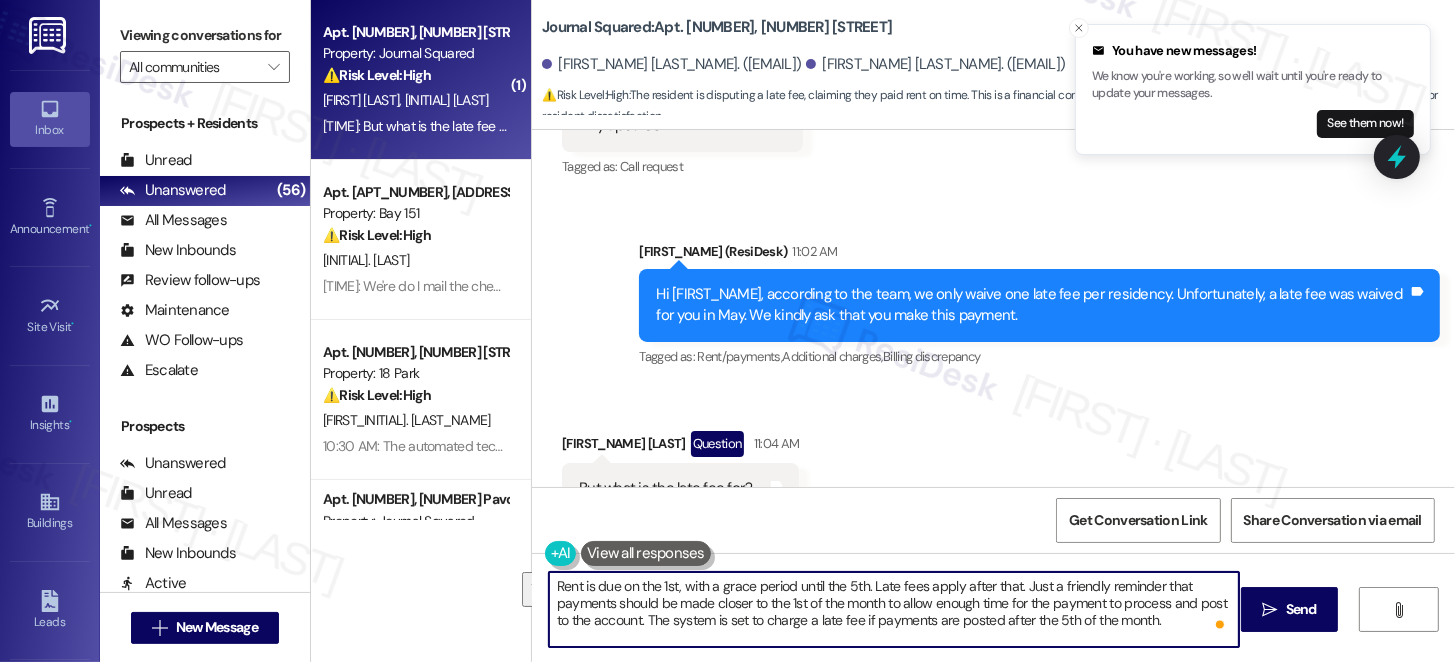 drag, startPoint x: 552, startPoint y: 607, endPoint x: 1029, endPoint y: 585, distance: 477.50708 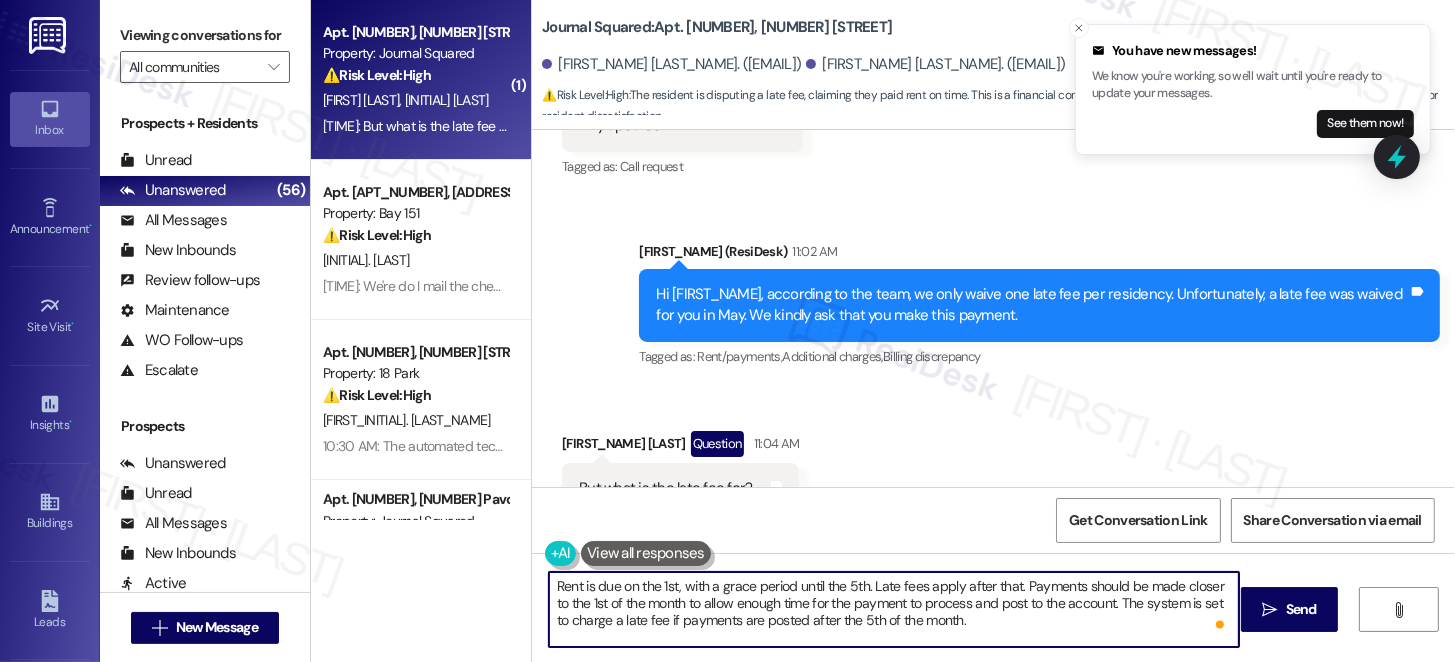 click on "Rent is due on the 1st, with a grace period until the 5th. Late fees apply after that. Payments should be made closer to the 1st of the month to allow enough time for the payment to process and post to the account. The system is set to charge a late fee if payments are posted after the 5th of the month." at bounding box center (894, 609) 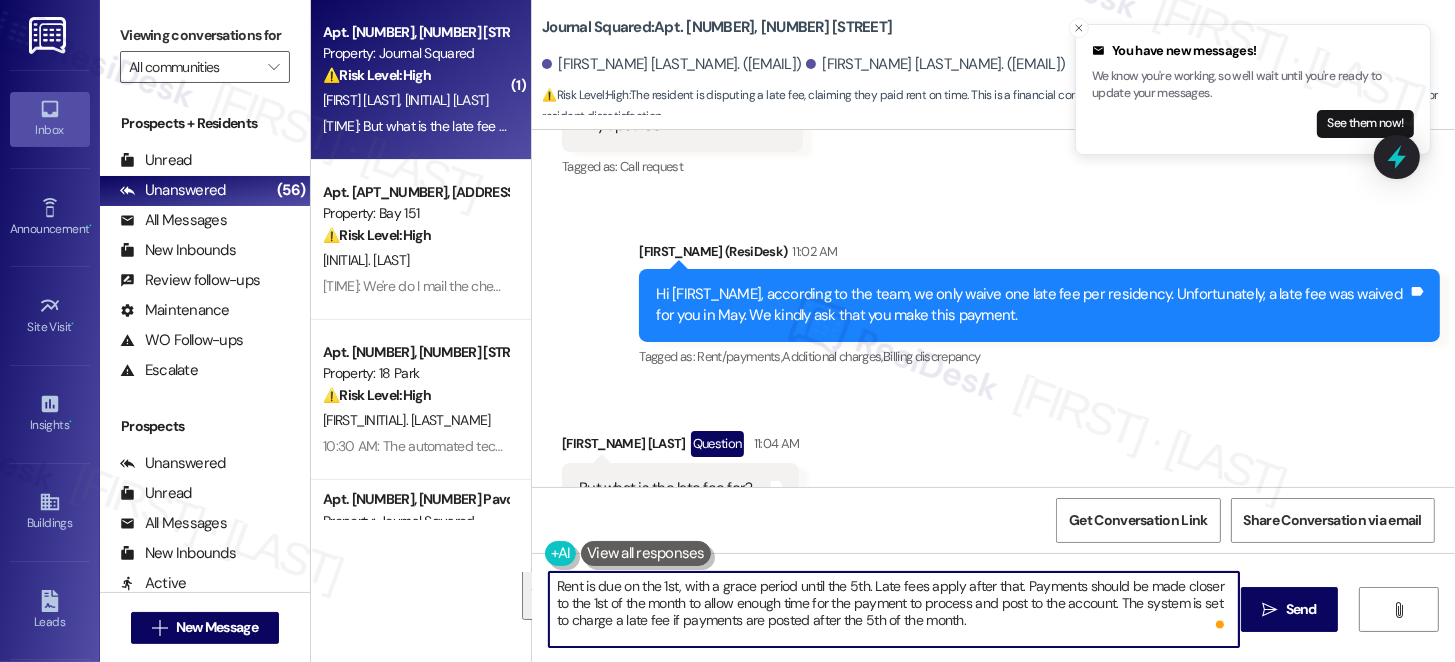 click on "Rent is due on the 1st, with a grace period until the 5th. Late fees apply after that. Payments should be made closer to the 1st of the month to allow enough time for the payment to process and post to the account. The system is set to charge a late fee if payments are posted after the 5th of the month." at bounding box center (894, 609) 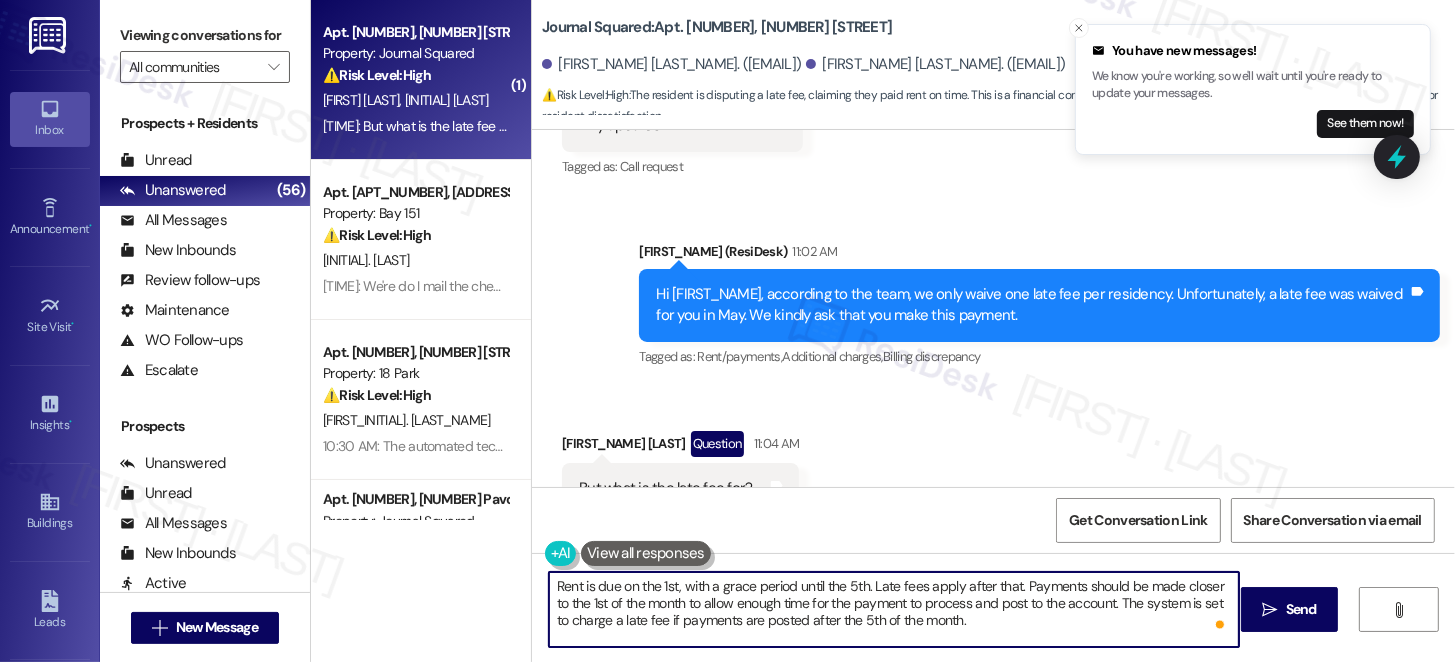scroll, scrollTop: 0, scrollLeft: 0, axis: both 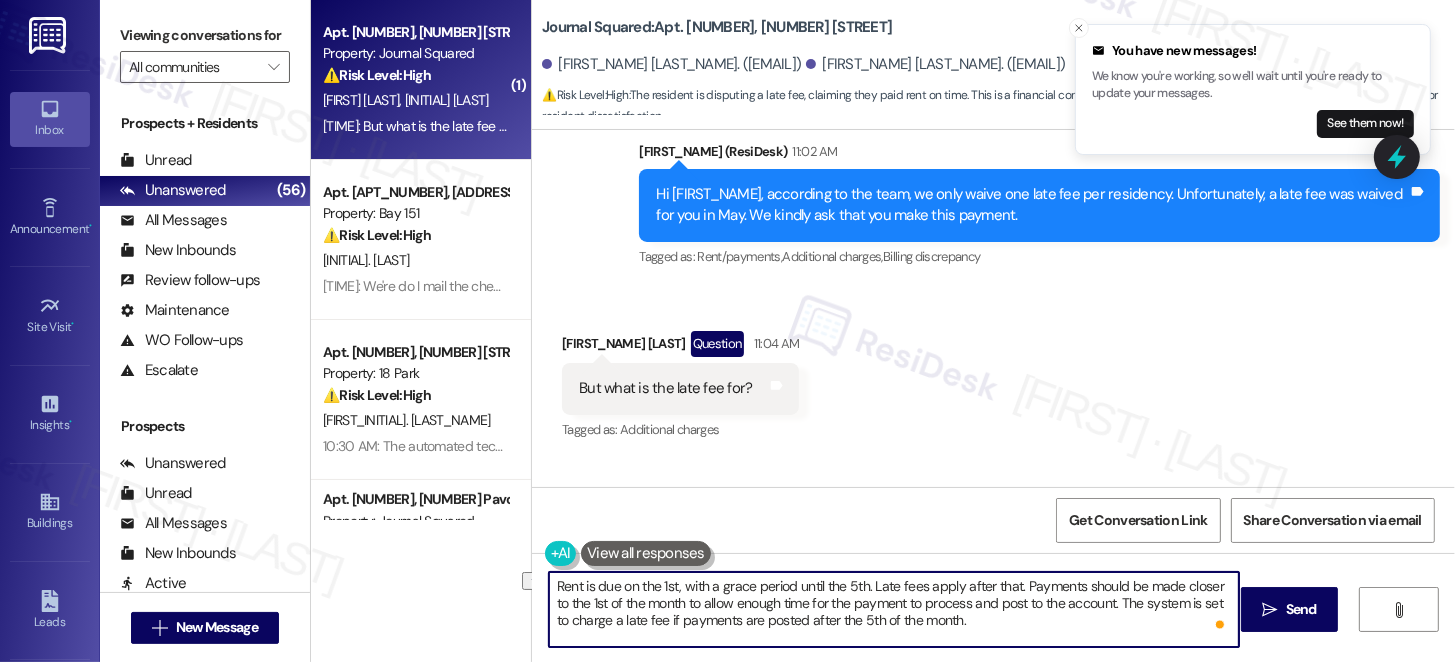 type on "Rent is due on the 1st, with a grace period until the 5th. Late fees apply after that. Payments should be made closer to the 1st of the month to allow enough time for the payment to process and post to the account. The system is set to charge a late fee if payments are posted after the 5th of the month." 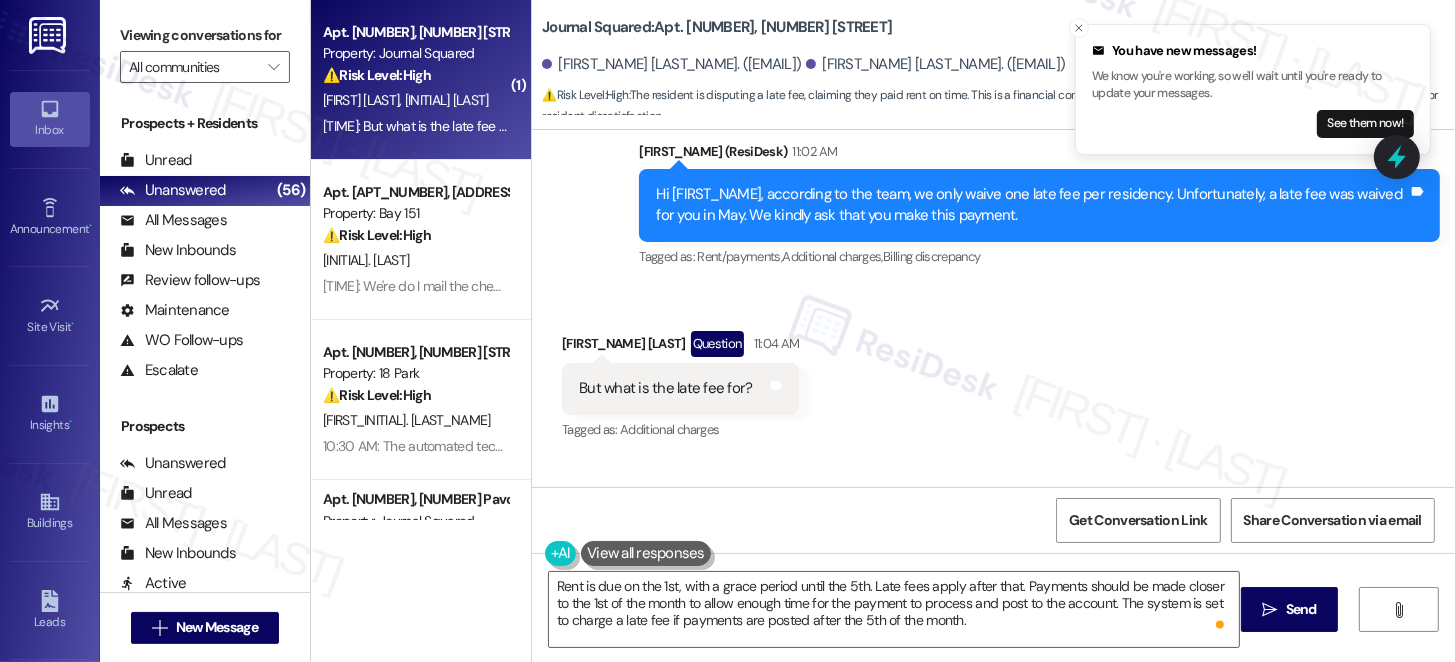 click on "I paid the rent on time. I believe the rent due date is on or before 5th of every month." at bounding box center (848, 529) 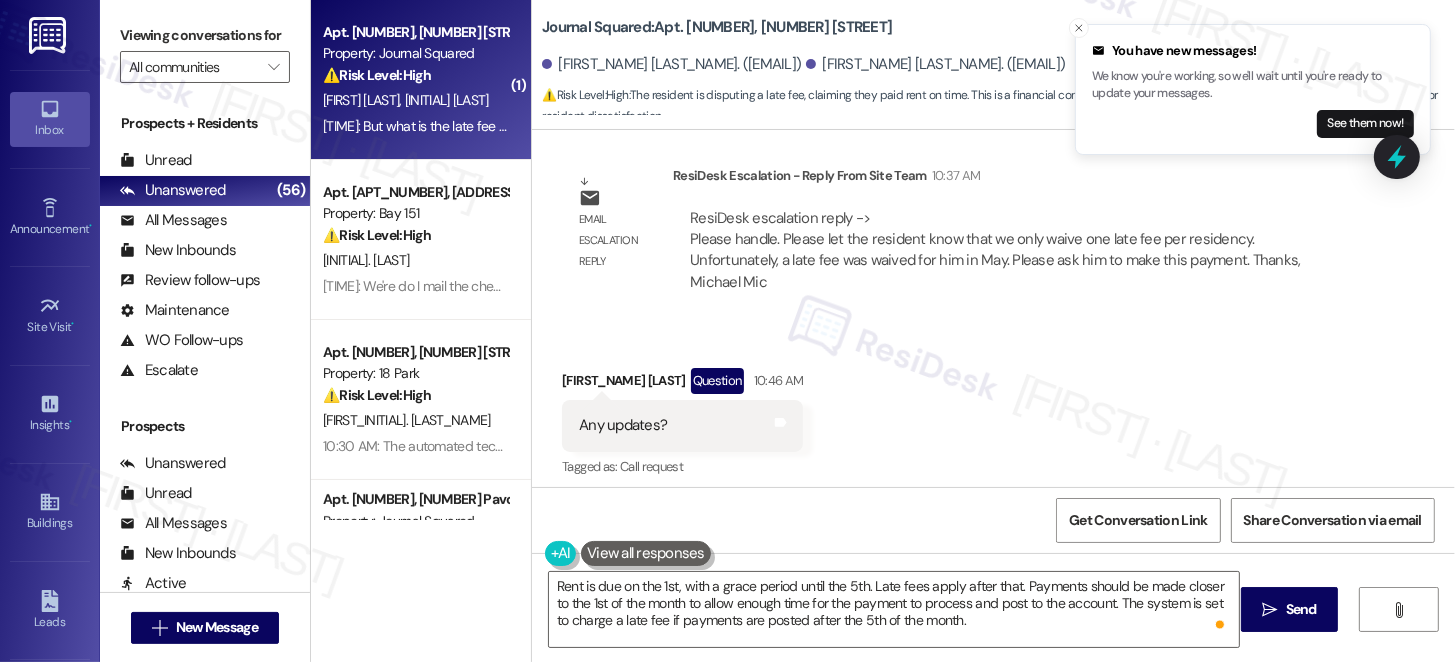 scroll, scrollTop: 22983, scrollLeft: 0, axis: vertical 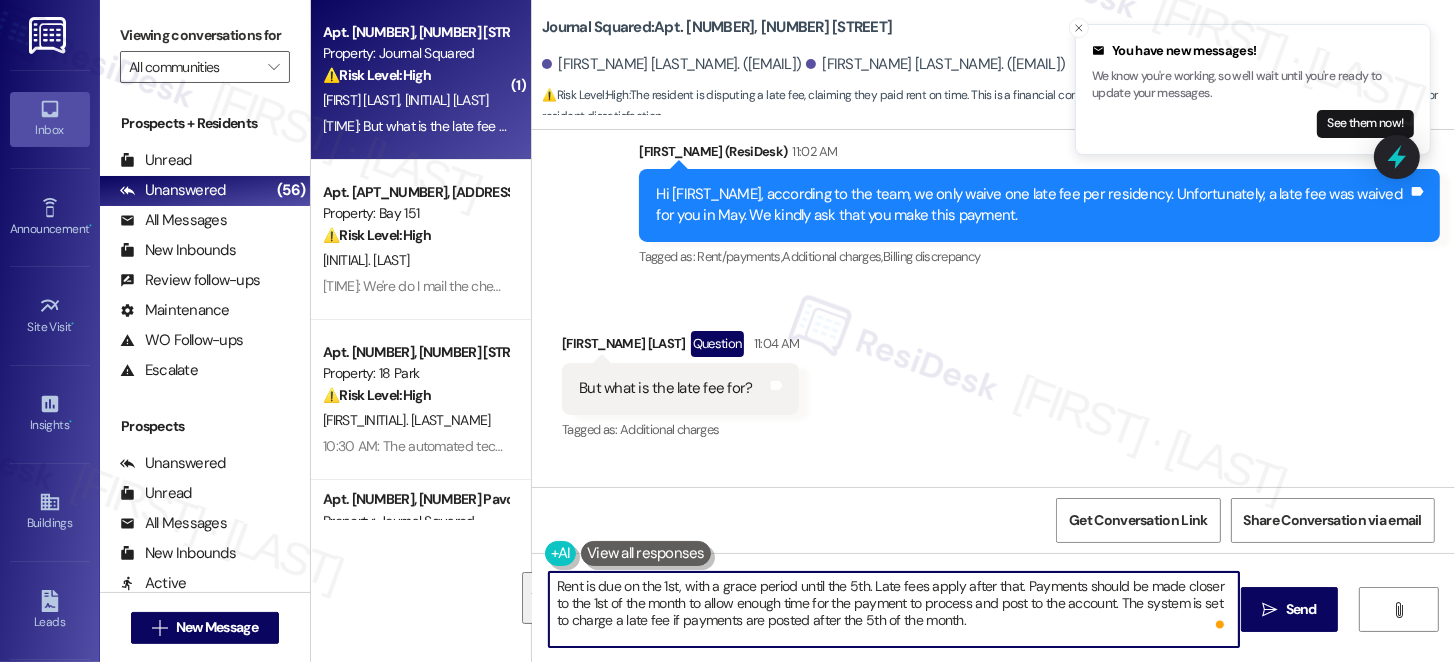 drag, startPoint x: 715, startPoint y: 580, endPoint x: 1012, endPoint y: 614, distance: 298.9398 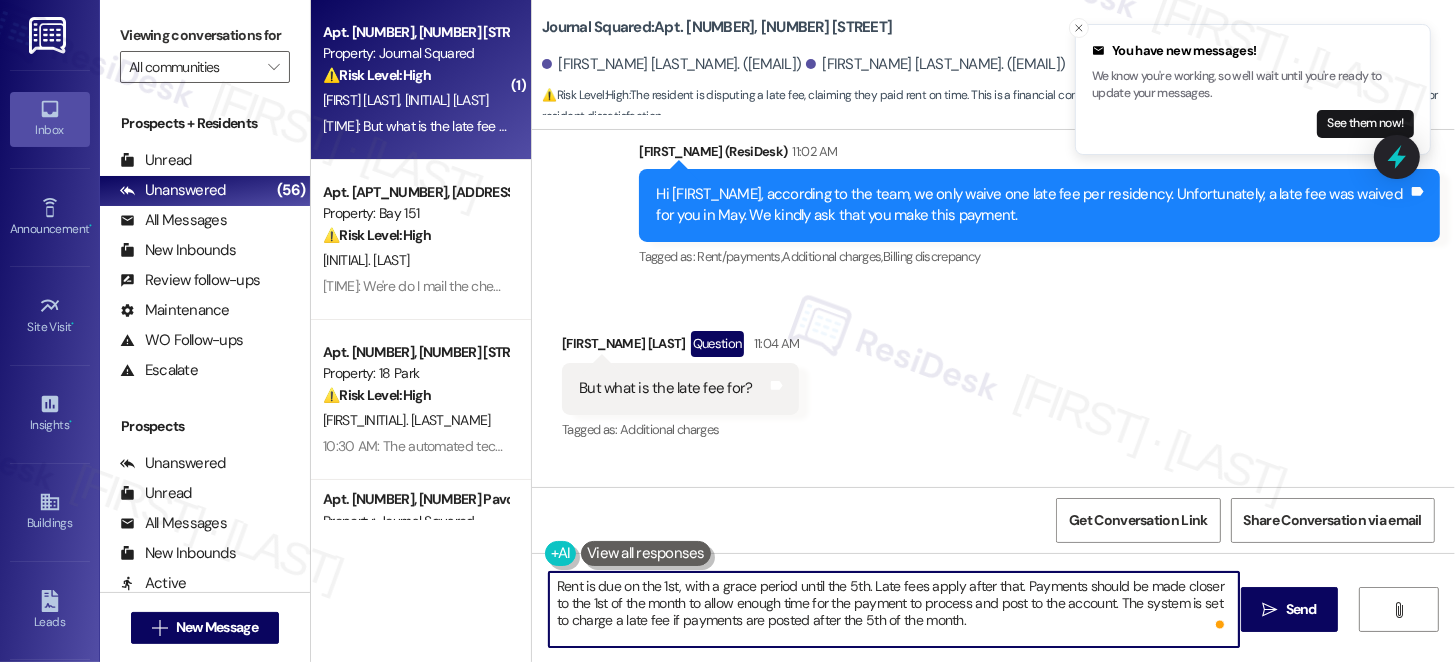 click on "Rent is due on the 1st, with a grace period until the 5th. Late fees apply after that. Payments should be made closer to the 1st of the month to allow enough time for the payment to process and post to the account. The system is set to charge a late fee if payments are posted after the 5th of the month." at bounding box center (894, 609) 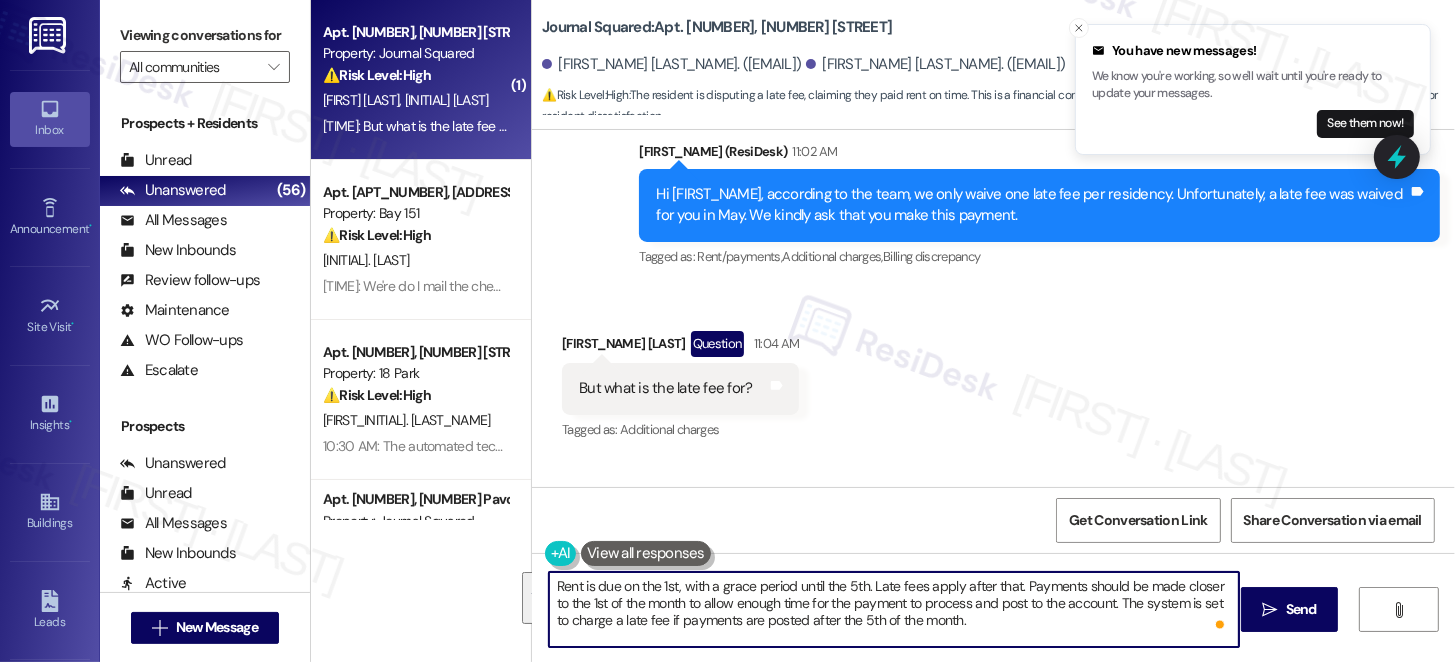 click on "Rent is due on the 1st, with a grace period until the 5th. Late fees apply after that. Payments should be made closer to the 1st of the month to allow enough time for the payment to process and post to the account. The system is set to charge a late fee if payments are posted after the 5th of the month." at bounding box center (894, 609) 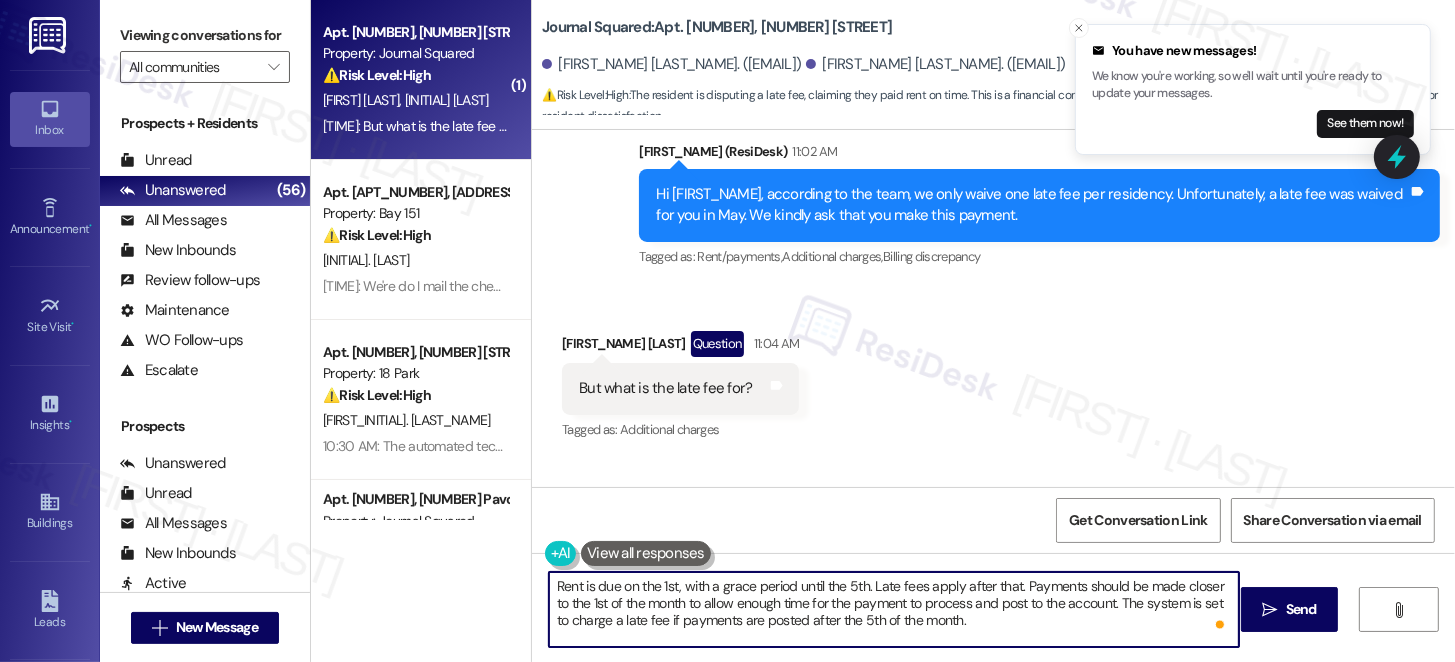 click on "Rent is due on the 1st, with a grace period until the 5th. Late fees apply after that. Payments should be made closer to the 1st of the month to allow enough time for the payment to process and post to the account. The system is set to charge a late fee if payments are posted after the 5th of the month." at bounding box center [894, 609] 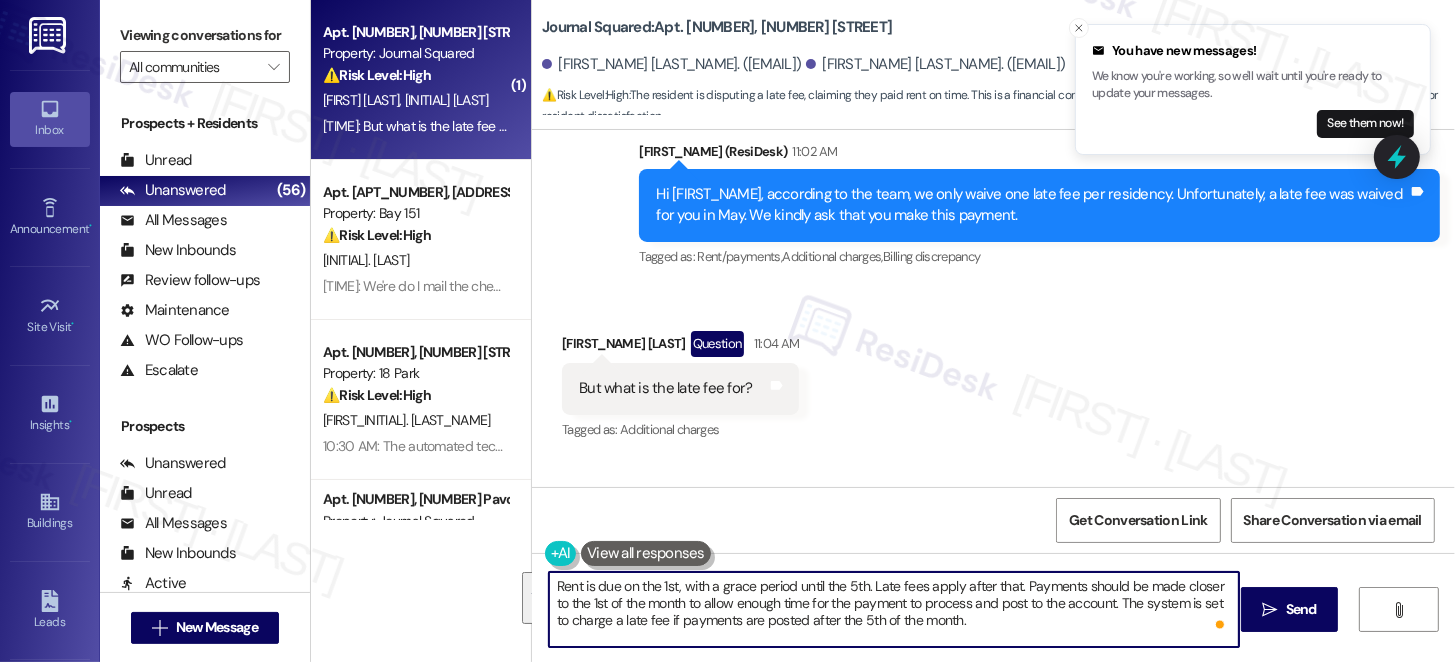 click on "Rent is due on the 1st, with a grace period until the 5th. Late fees apply after that. Payments should be made closer to the 1st of the month to allow enough time for the payment to process and post to the account. The system is set to charge a late fee if payments are posted after the 5th of the month." at bounding box center [894, 609] 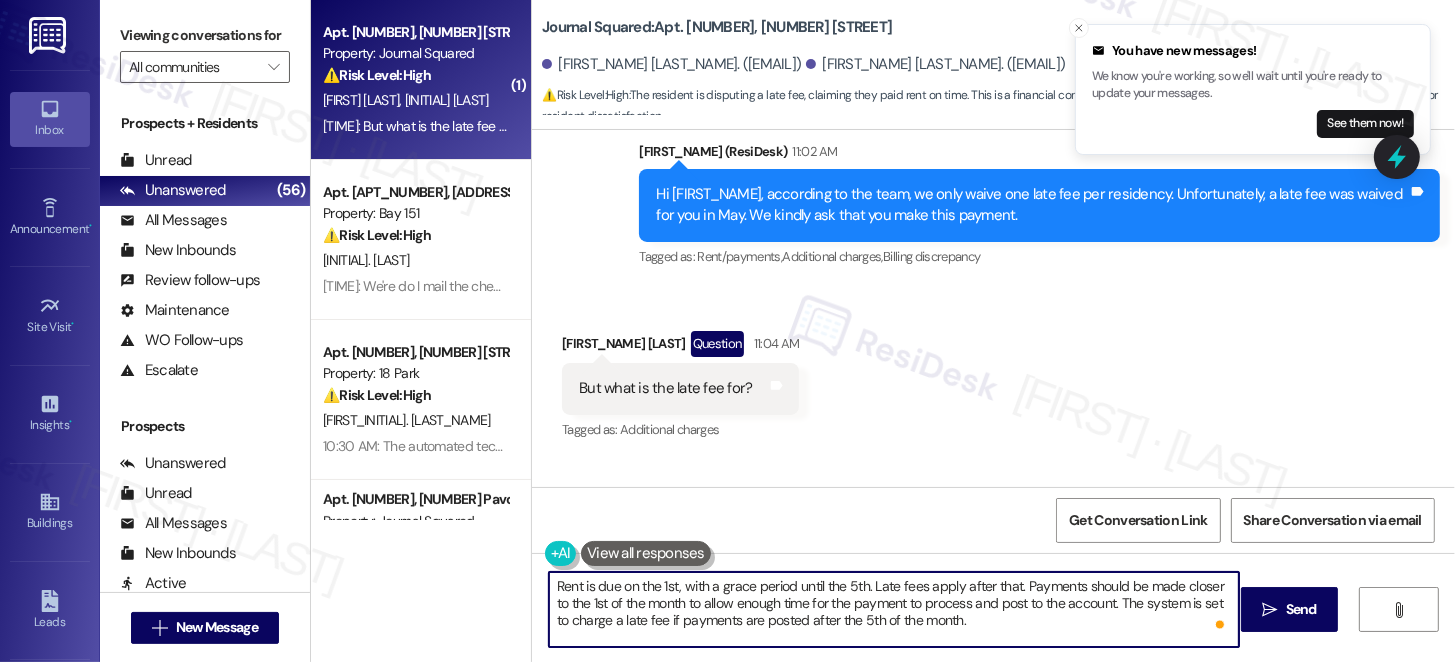 drag, startPoint x: 777, startPoint y: 623, endPoint x: 926, endPoint y: 622, distance: 149.00336 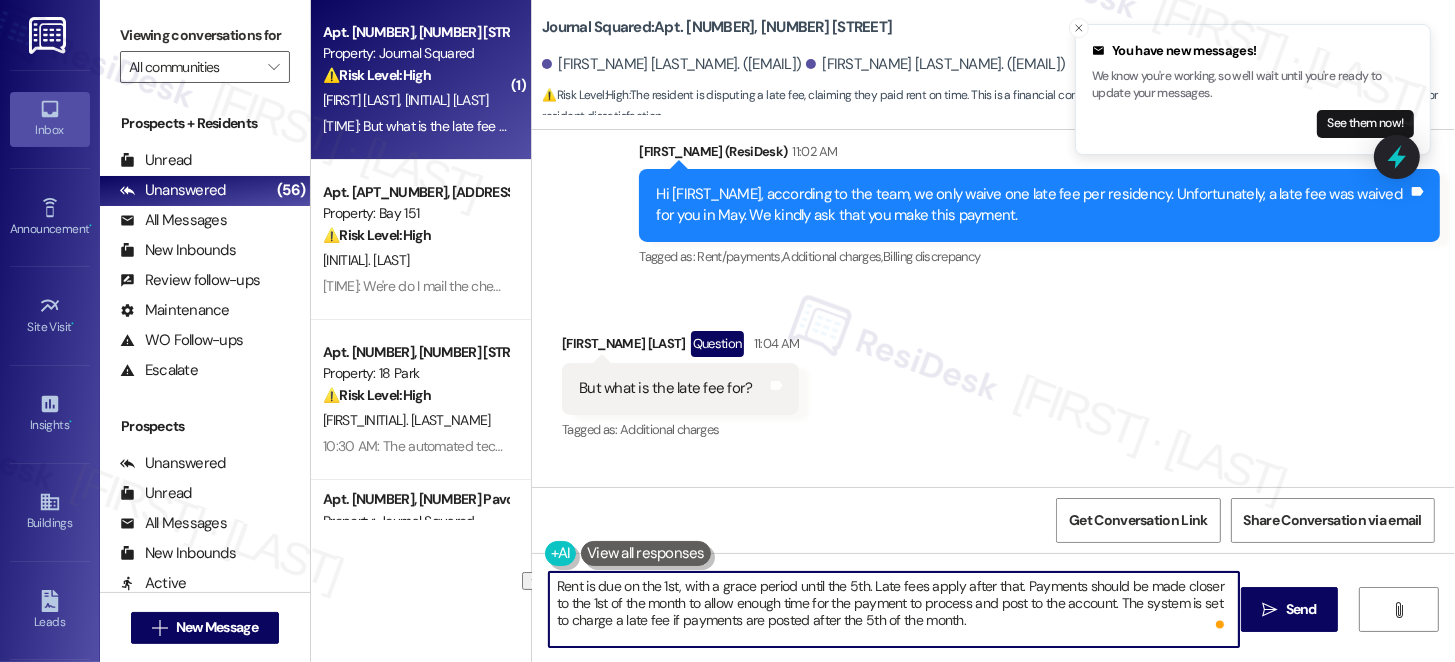 click on "Rent is due on the 1st, with a grace period until the 5th. Late fees apply after that. Payments should be made closer to the 1st of the month to allow enough time for the payment to process and post to the account. The system is set to charge a late fee if payments are posted after the 5th of the month." at bounding box center [894, 609] 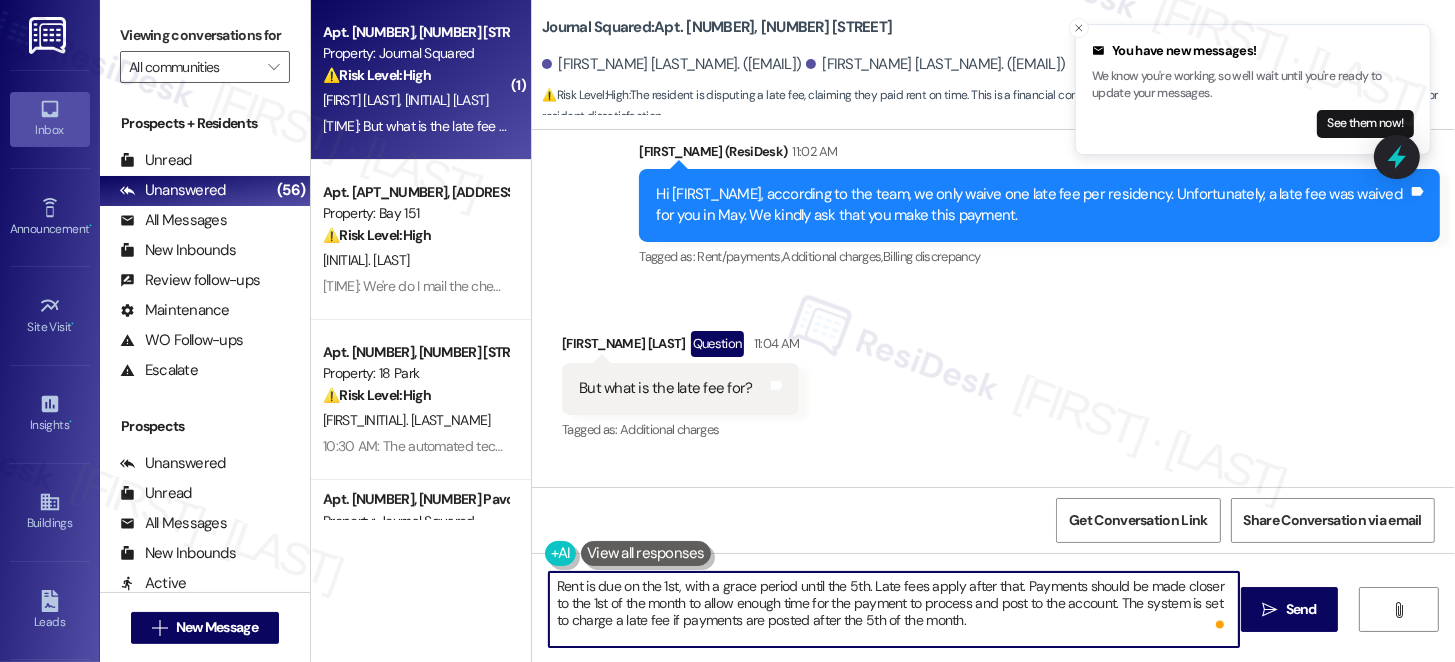 click on "Rent is due on the 1st, with a grace period until the 5th. Late fees apply after that. Payments should be made closer to the 1st of the month to allow enough time for the payment to process and post to the account. The system is set to charge a late fee if payments are posted after the 5th of the month." at bounding box center [894, 609] 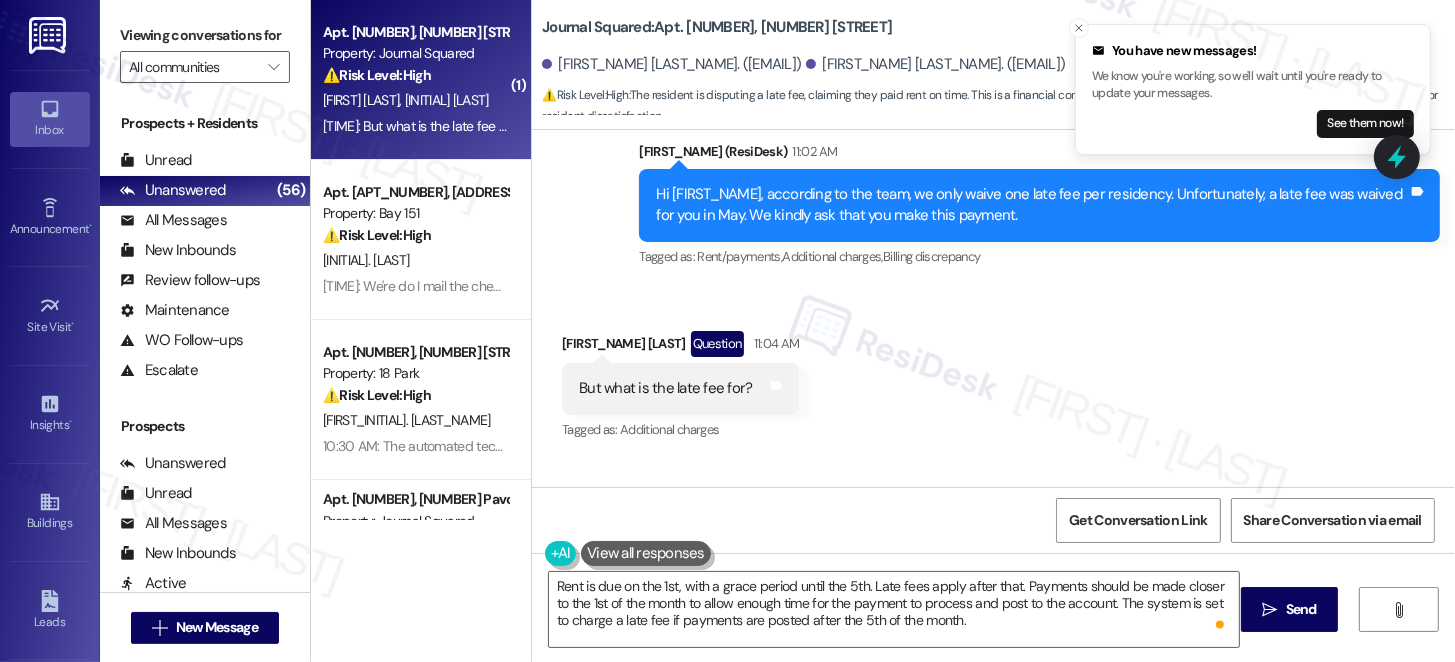 drag, startPoint x: 1276, startPoint y: 599, endPoint x: 956, endPoint y: 571, distance: 321.22266 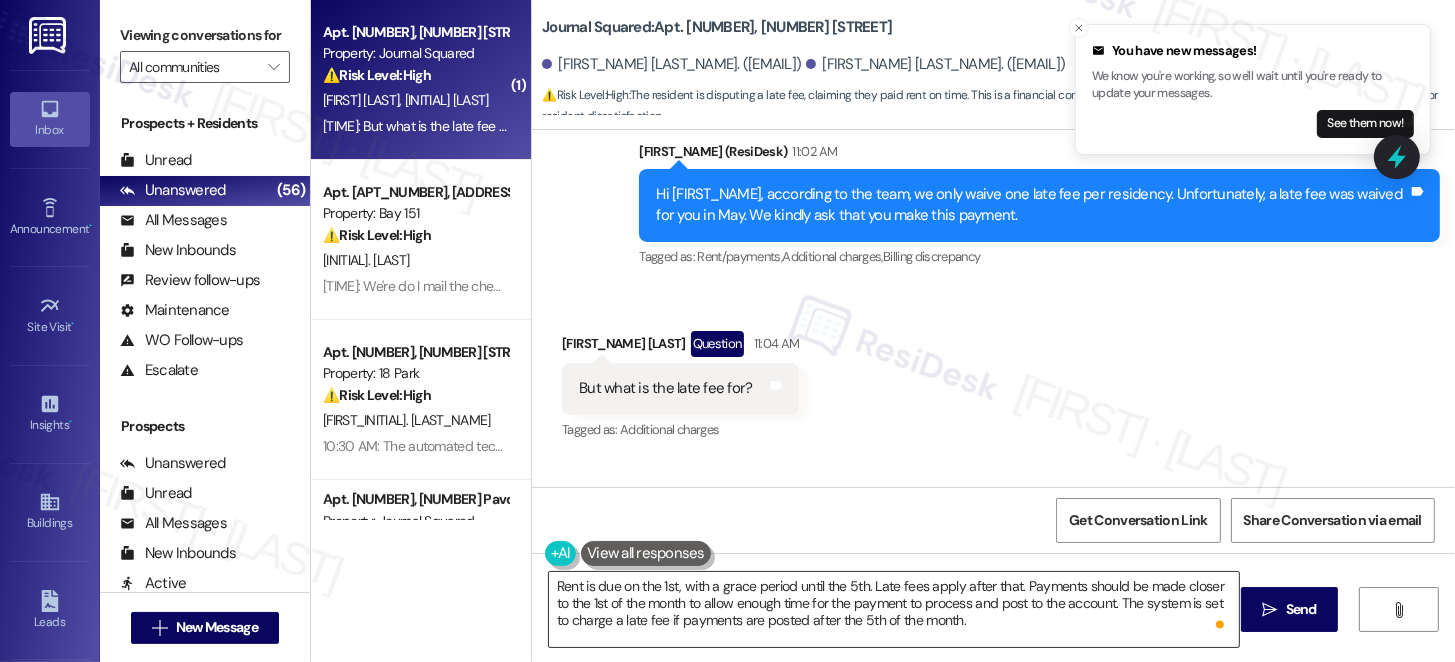 click on "Rent is due on the 1st, with a grace period until the 5th. Late fees apply after that. Payments should be made closer to the 1st of the month to allow enough time for the payment to process and post to the account. The system is set to charge a late fee if payments are posted after the 5th of the month.
 Send " at bounding box center (993, 628) 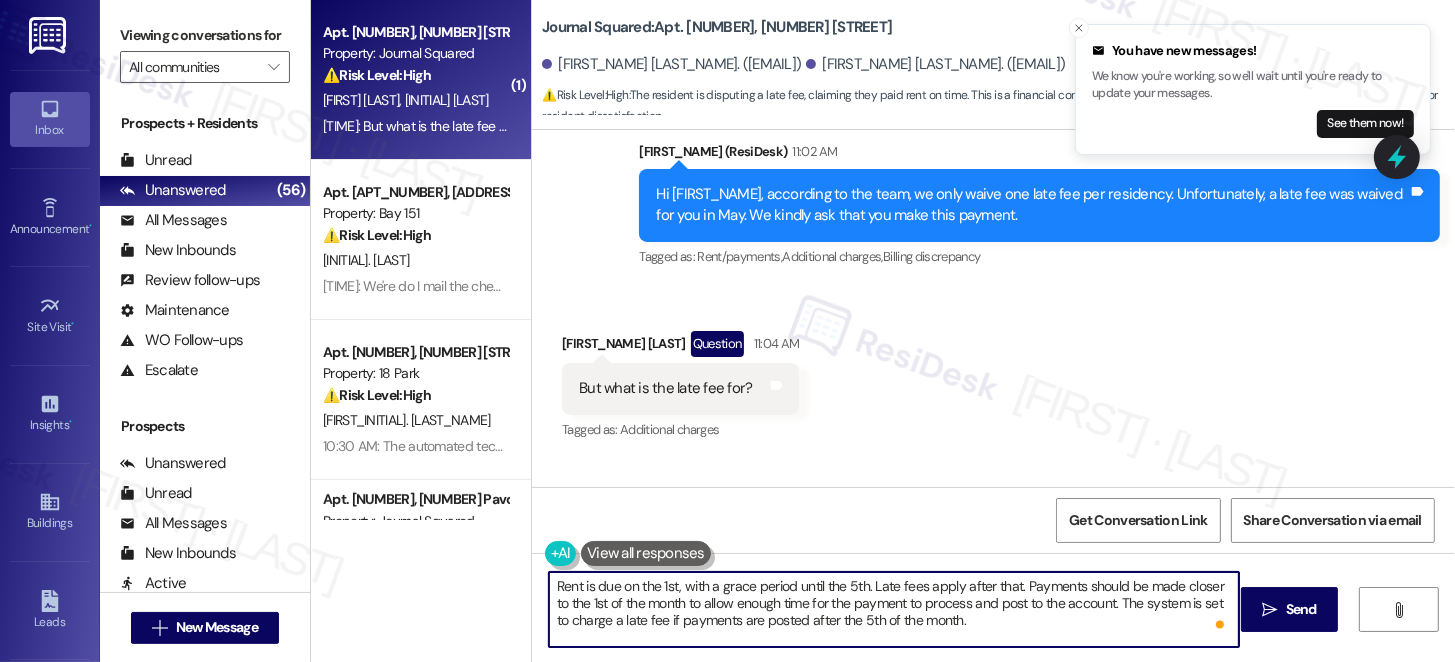 click on "Rent is due on the 1st, with a grace period until the 5th. Late fees apply after that. Payments should be made closer to the 1st of the month to allow enough time for the payment to process and post to the account. The system is set to charge a late fee if payments are posted after the 5th of the month." at bounding box center [894, 609] 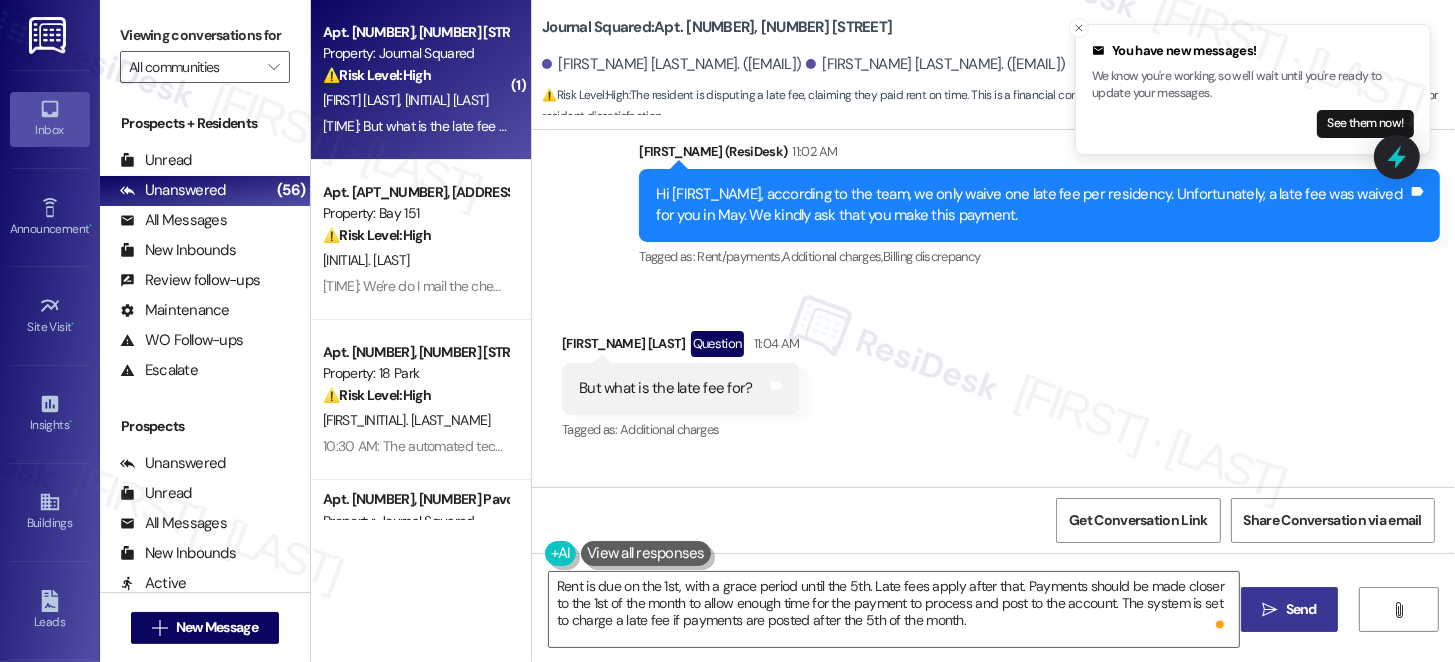 click on " Send" at bounding box center [1289, 609] 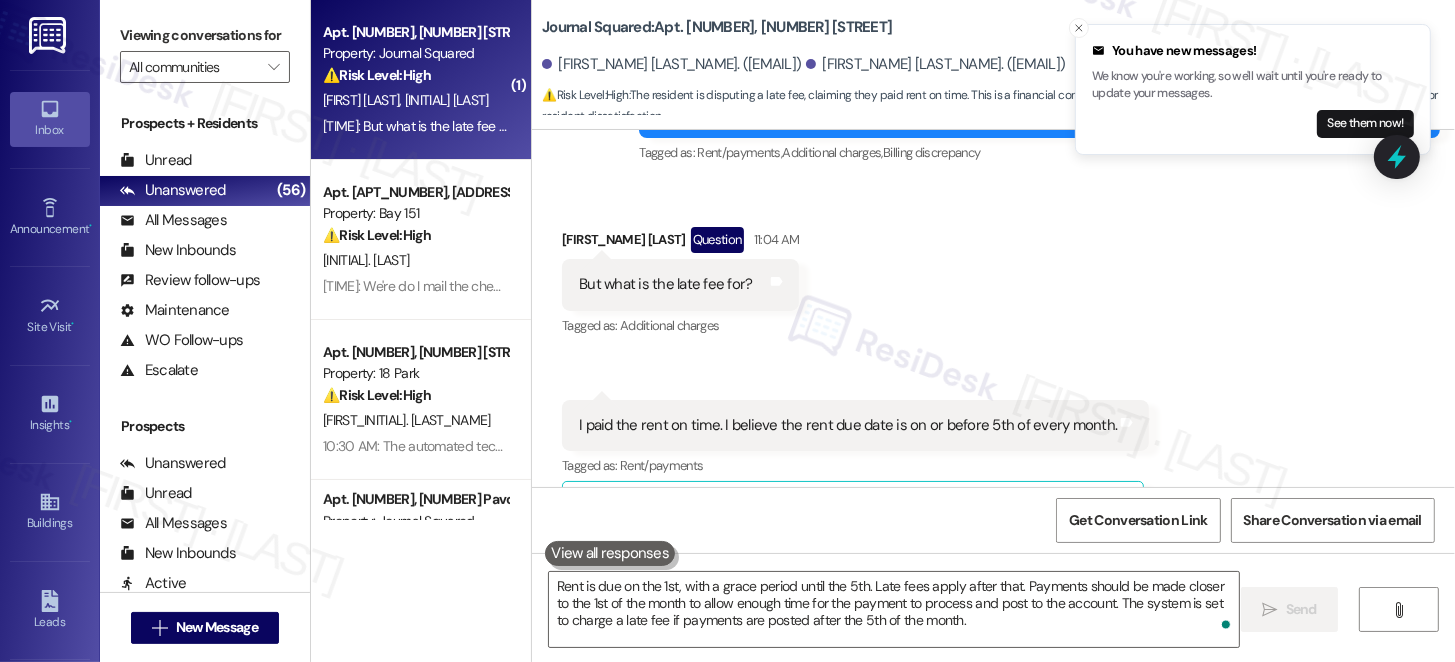 scroll, scrollTop: 23164, scrollLeft: 0, axis: vertical 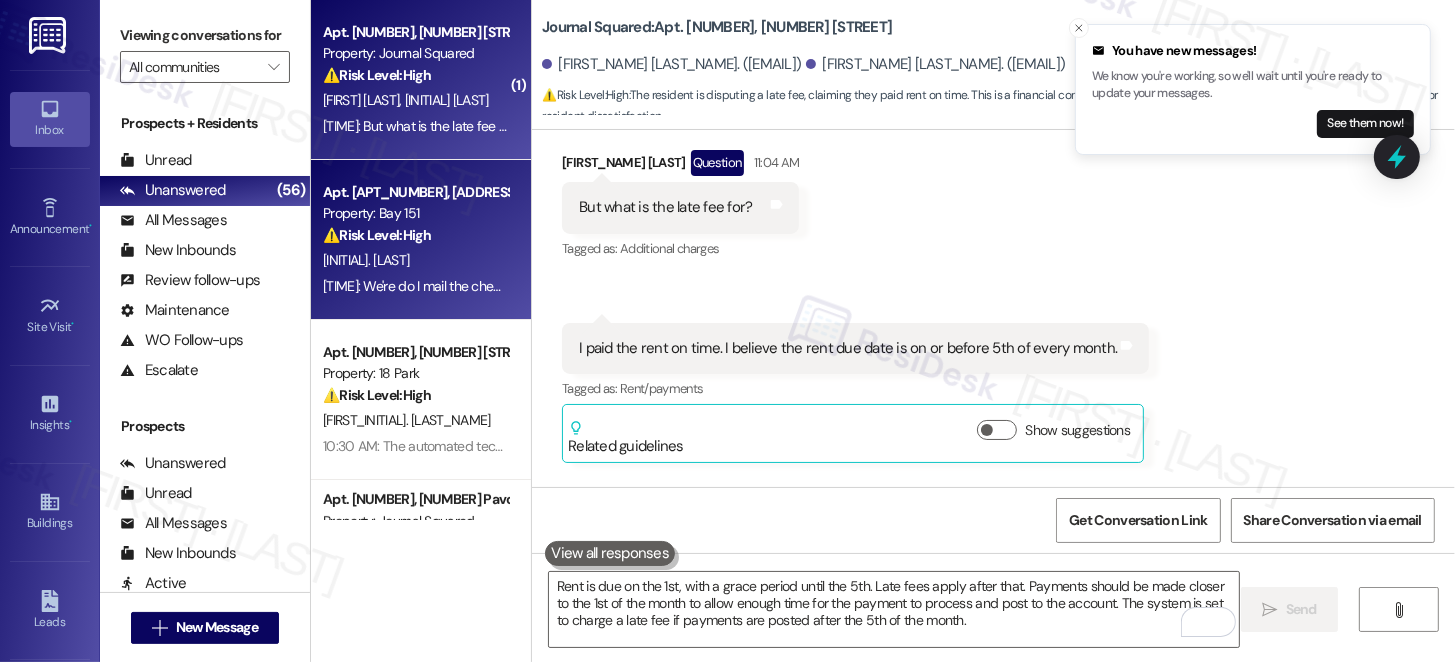 click on "Property: Bay 151" at bounding box center (415, 213) 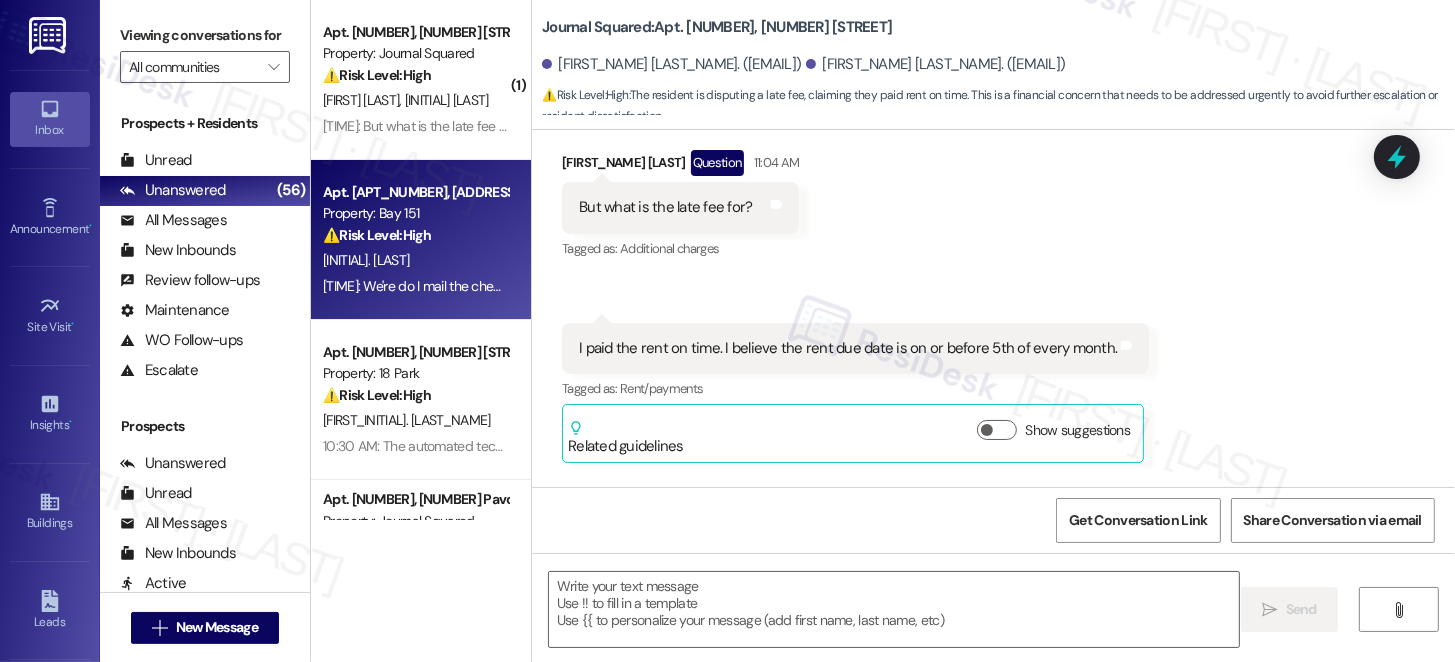 type on "Fetching suggested responses. Please feel free to read through the conversation in the meantime." 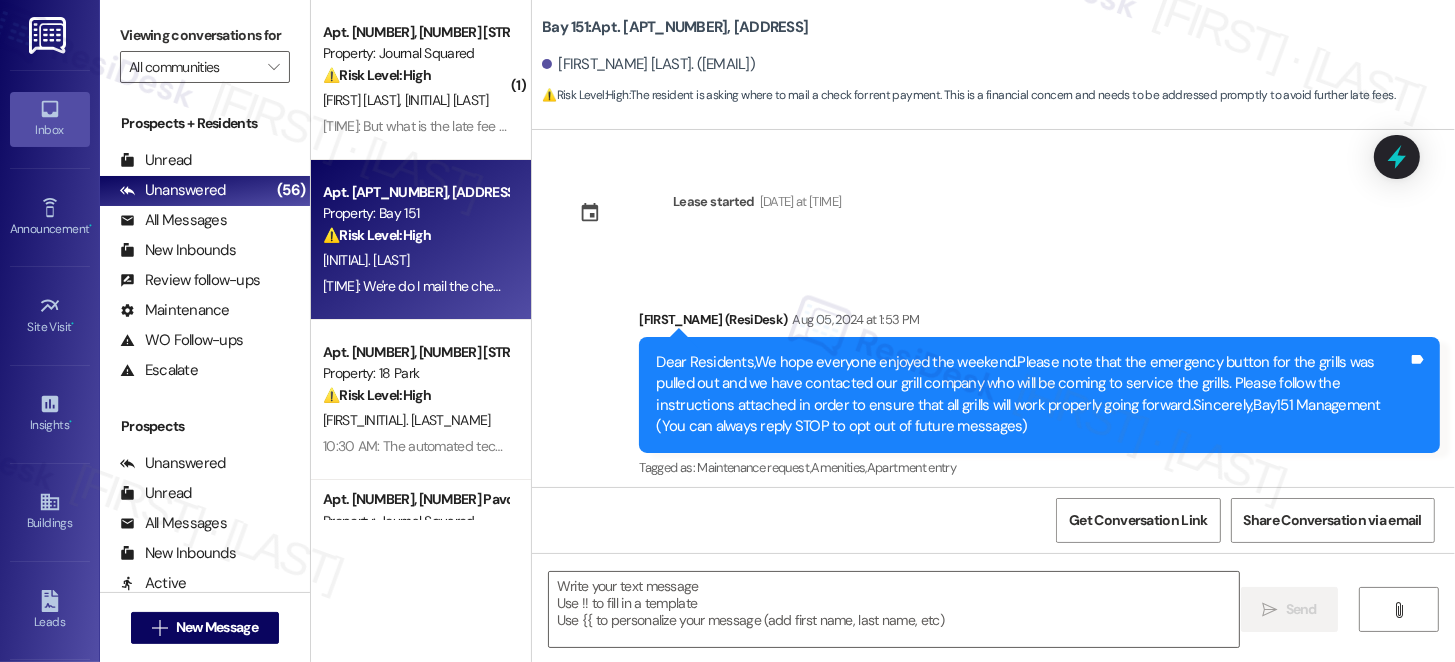 type on "Fetching suggested responses. Please feel free to read through the conversation in the meantime." 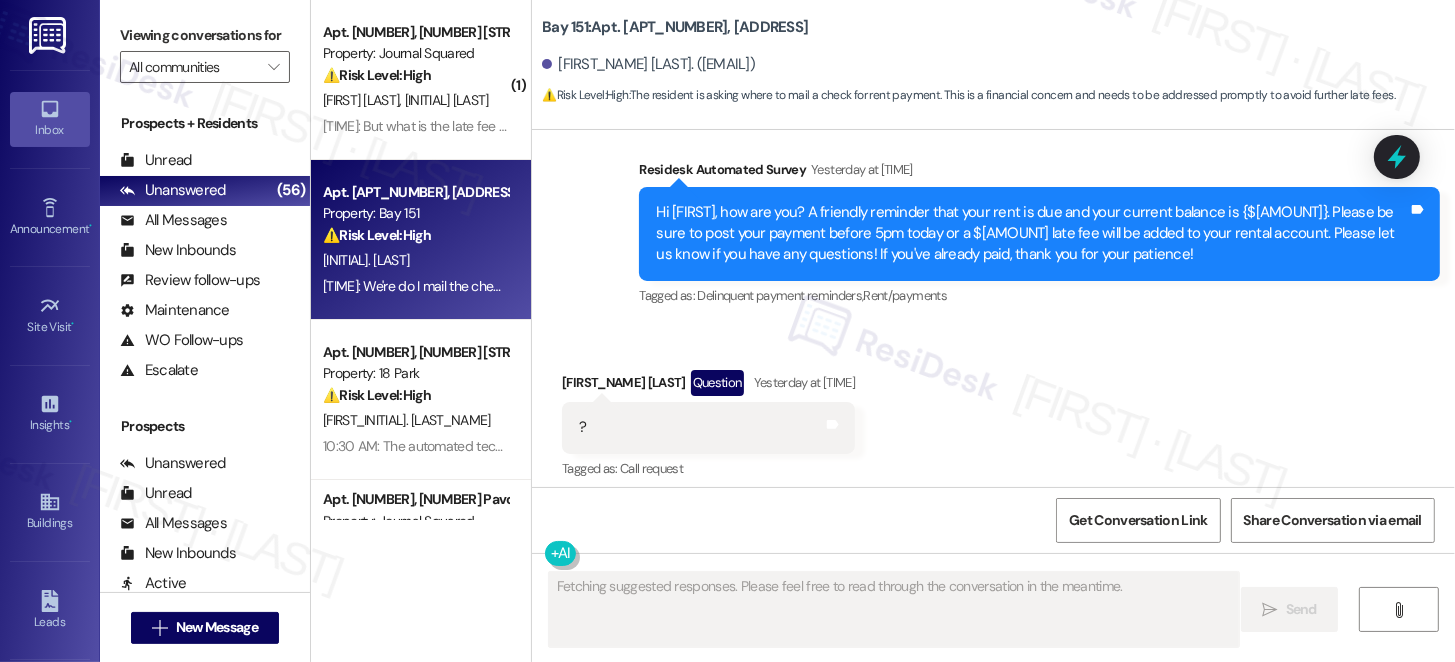 scroll, scrollTop: 32488, scrollLeft: 0, axis: vertical 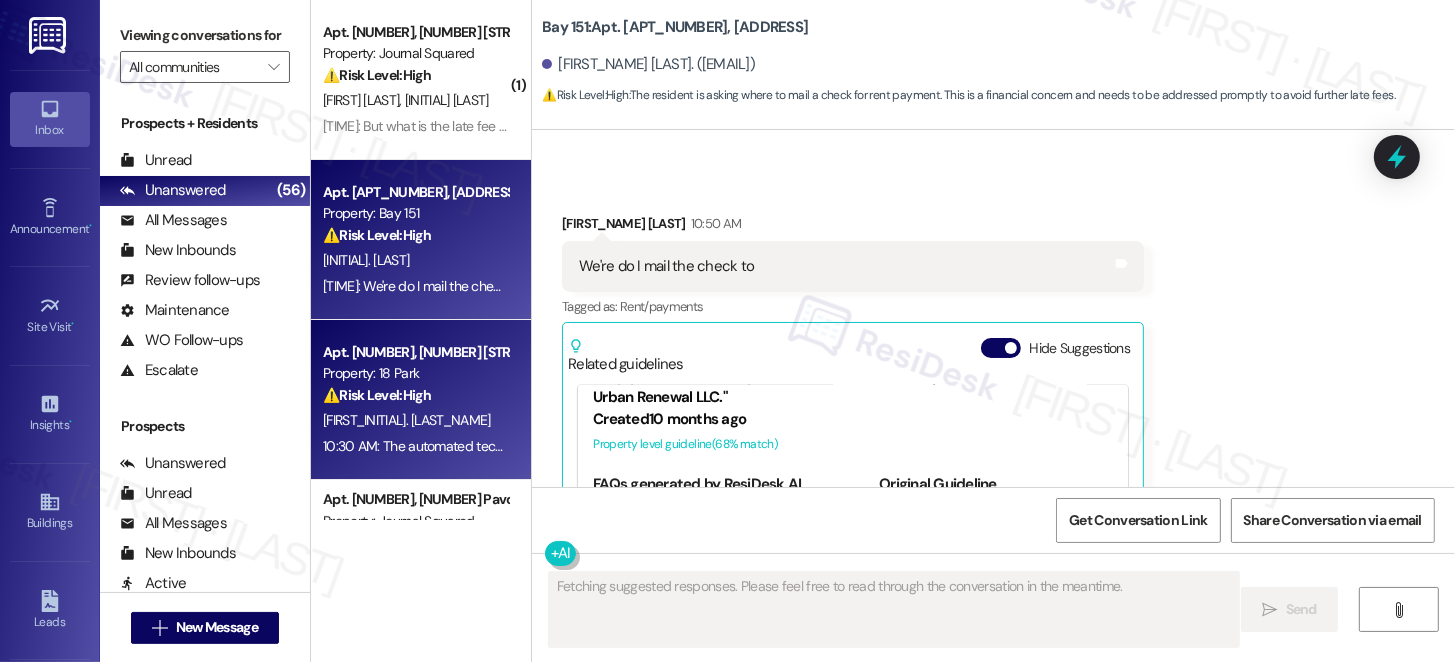 click on "⚠️ Risk Level: High The resident is disputing a late fee, claiming autopay was set up and the notification was unclear. This involves a financial concern and potential customer service issue, requiring prompt attention to mitigate further escalation and ensure accurate billing." at bounding box center [415, 395] 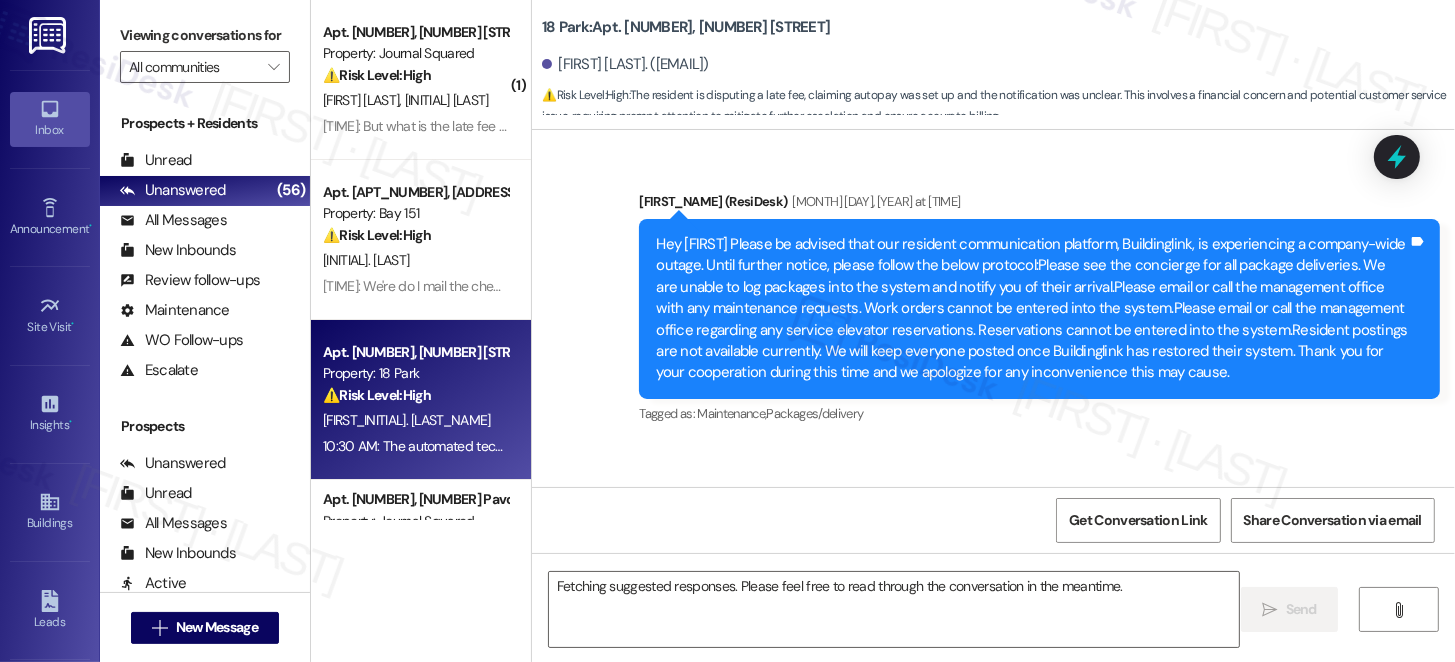 scroll, scrollTop: 27411, scrollLeft: 0, axis: vertical 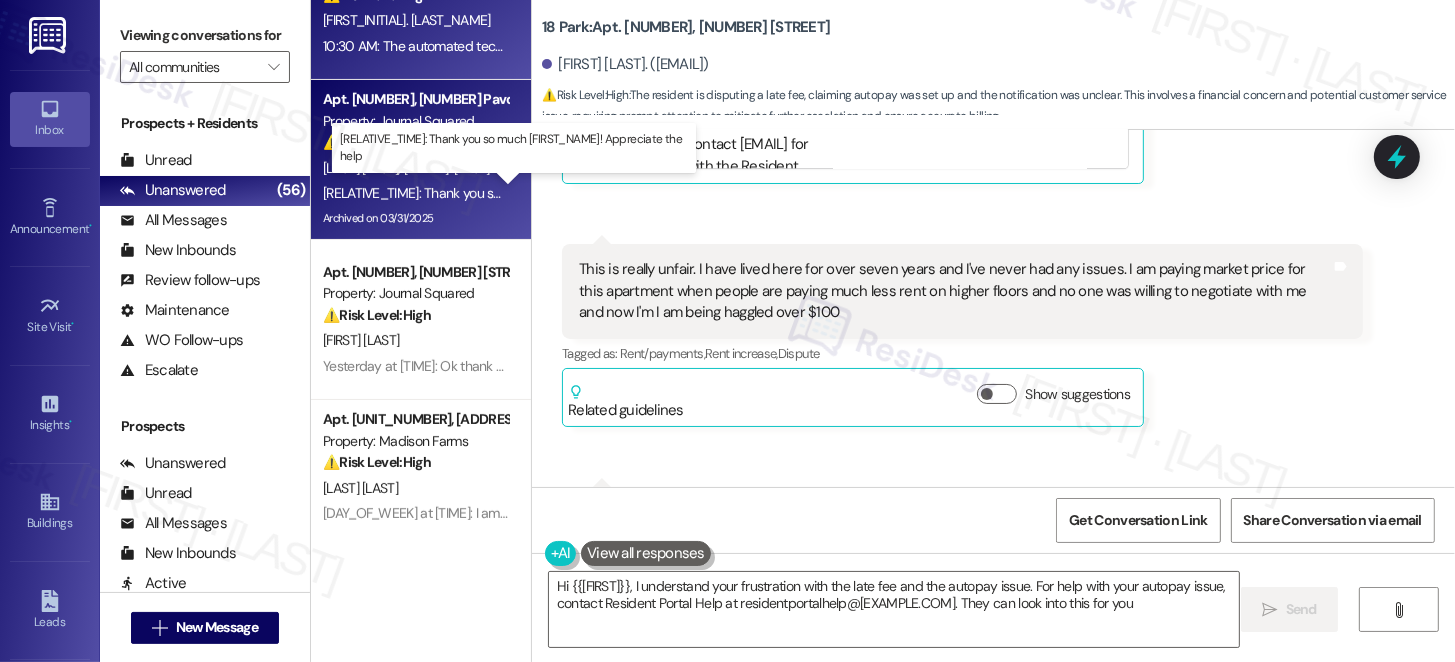 type on "Hi {{first_name}}, I understand your frustration with the late fee and the autopay issue. For help with your autopay issue, contact Resident Portal Help at [EMAIL]. They can look into this for you!" 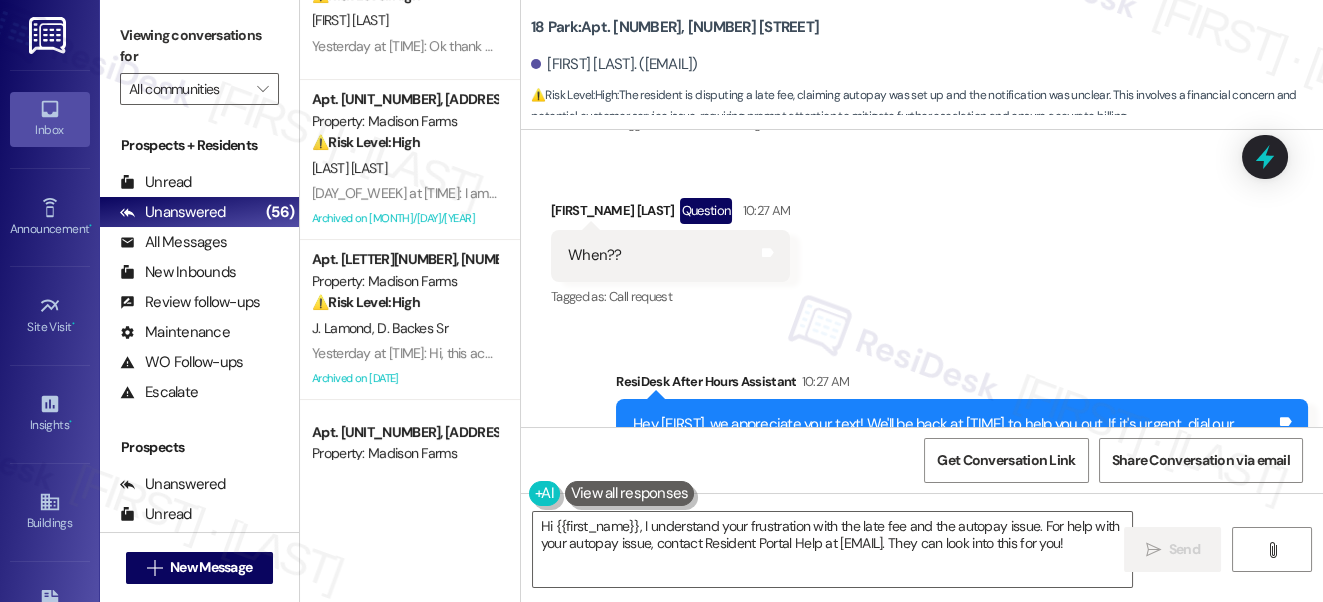 scroll, scrollTop: 400, scrollLeft: 0, axis: vertical 